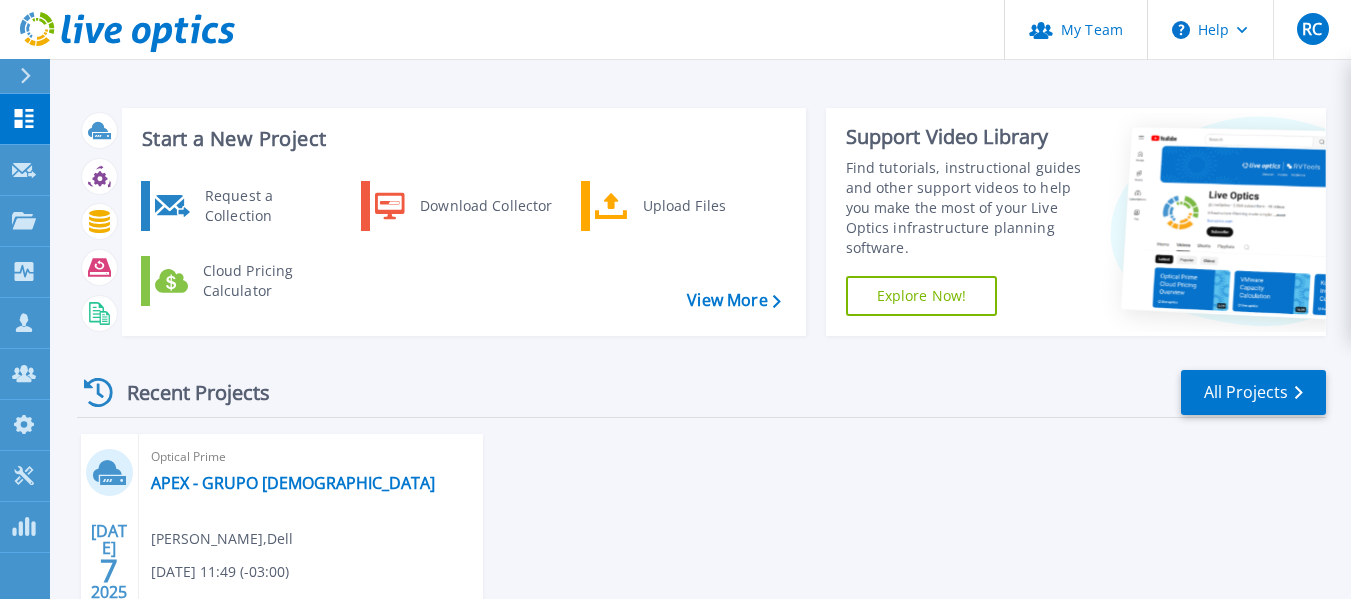 scroll, scrollTop: 0, scrollLeft: 0, axis: both 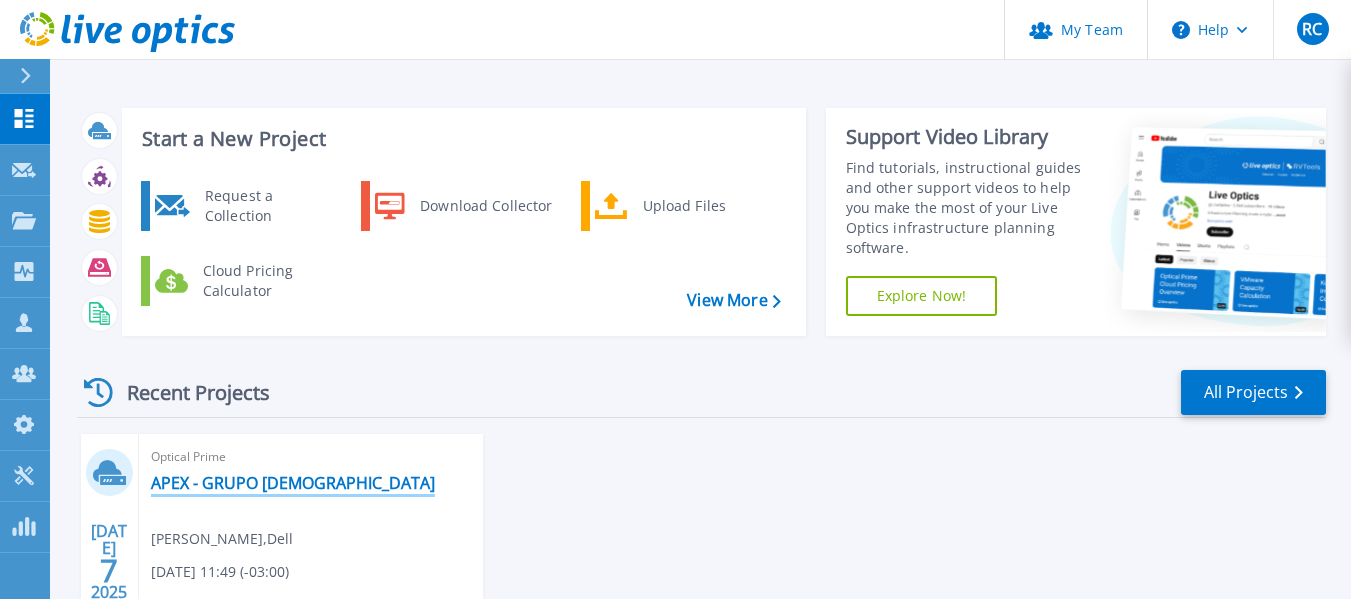 click on "APEX - GRUPO [DEMOGRAPHIC_DATA]" at bounding box center [293, 483] 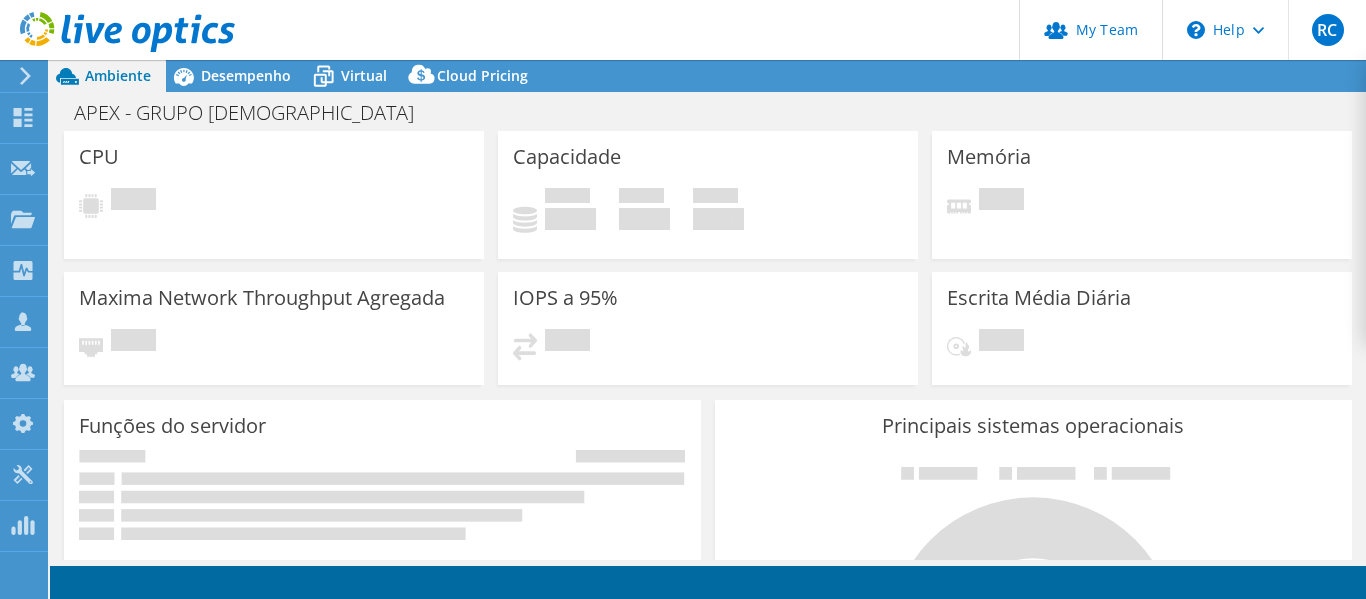 select on "USD" 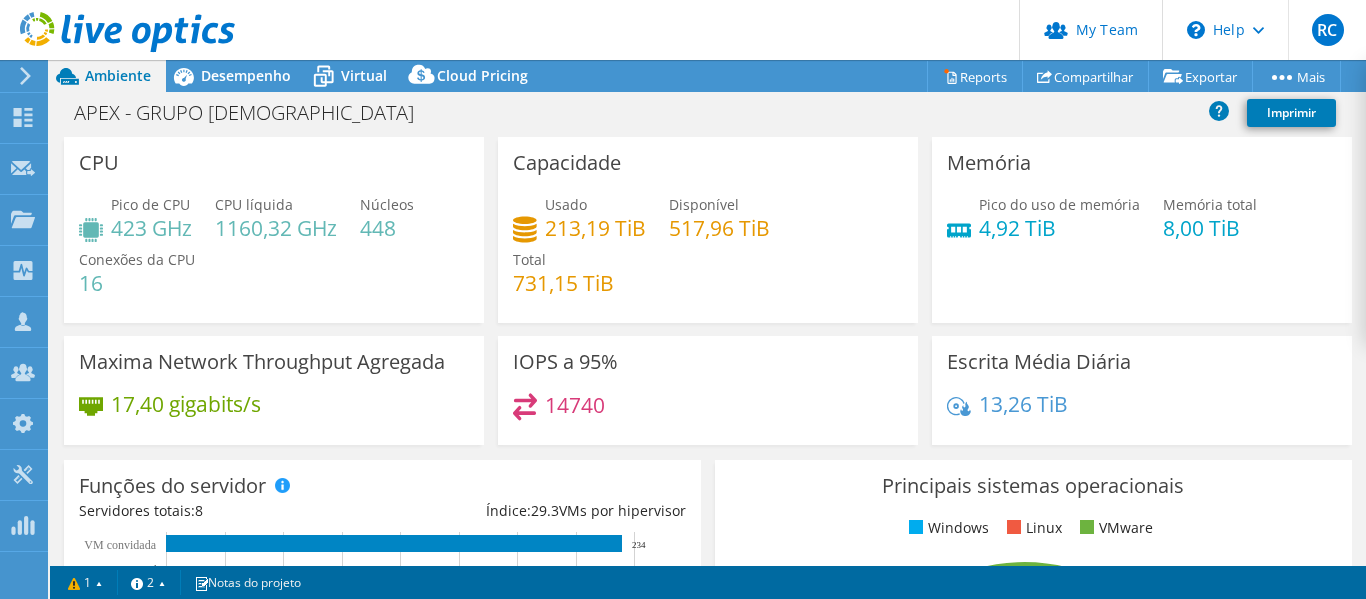 scroll, scrollTop: 0, scrollLeft: 0, axis: both 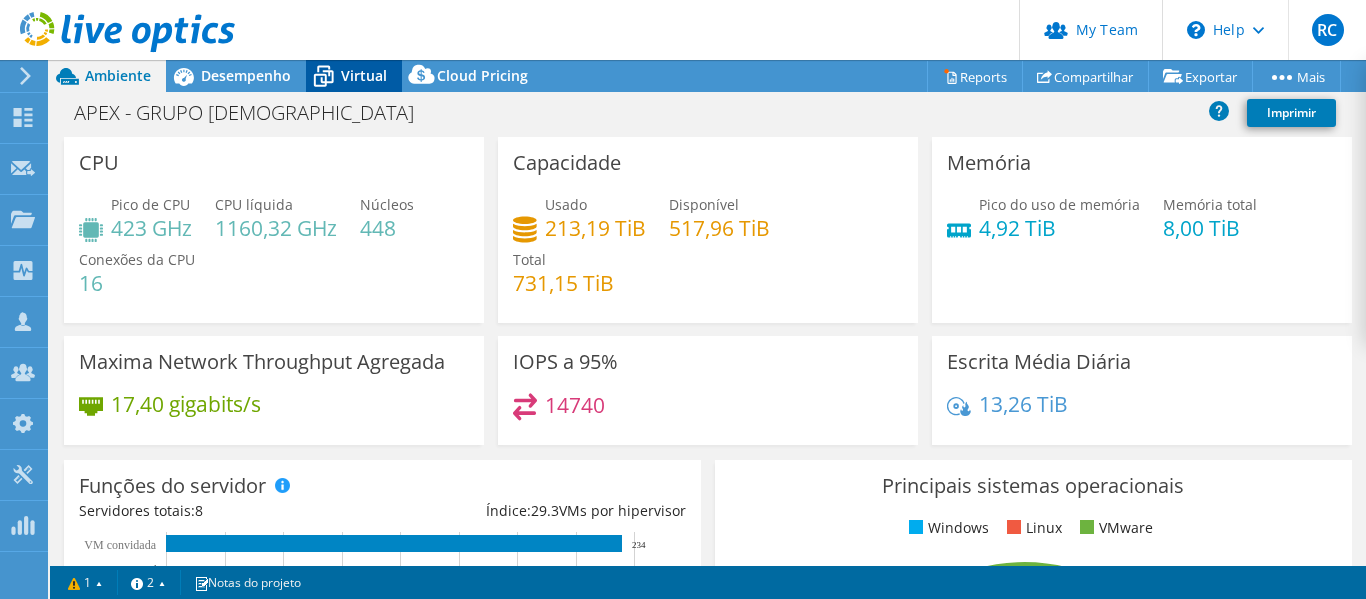 click on "Virtual" at bounding box center (364, 75) 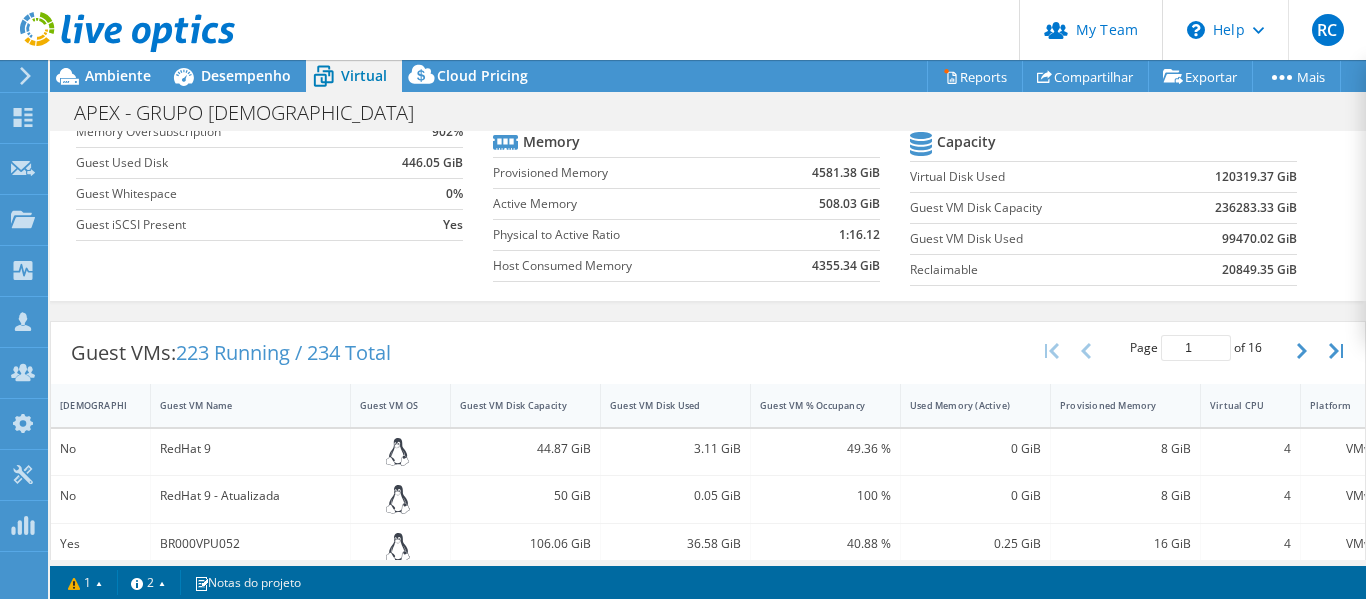scroll, scrollTop: 179, scrollLeft: 0, axis: vertical 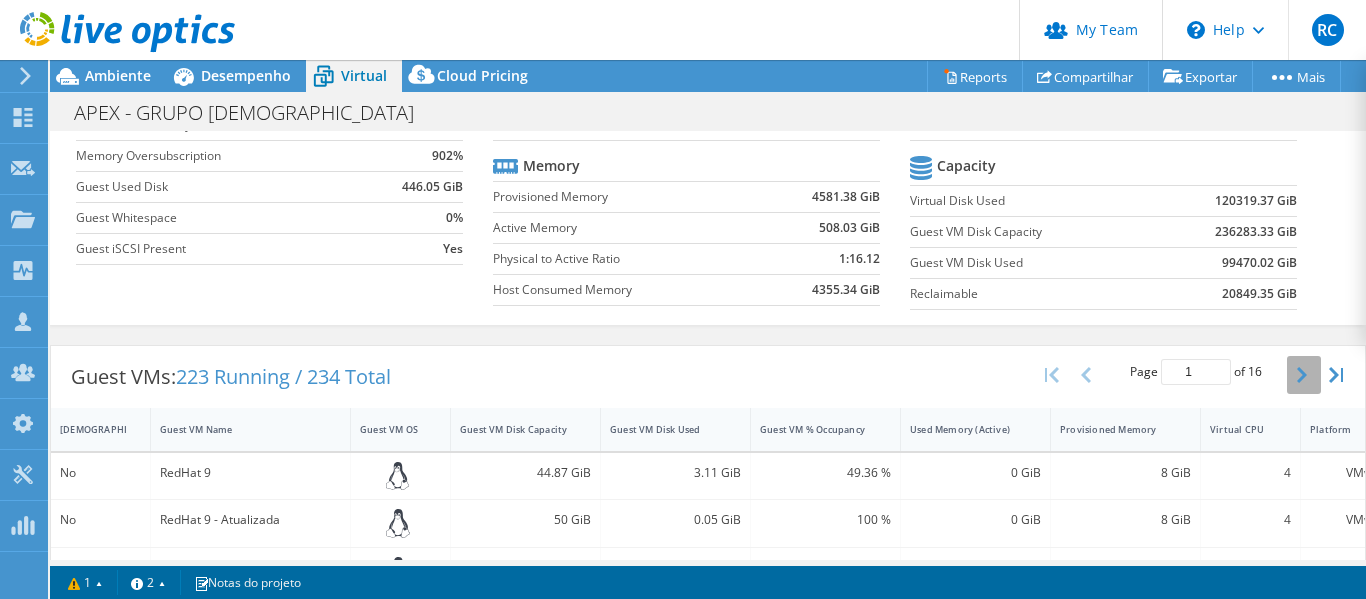 click at bounding box center [1304, 375] 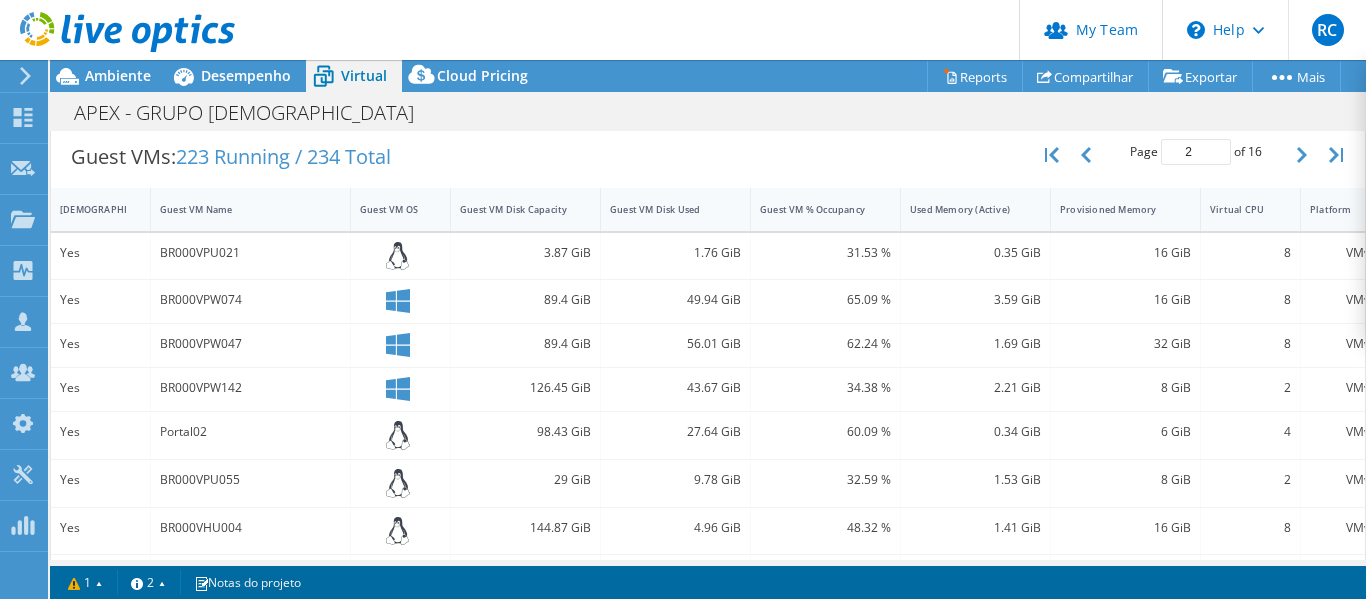 scroll, scrollTop: 390, scrollLeft: 0, axis: vertical 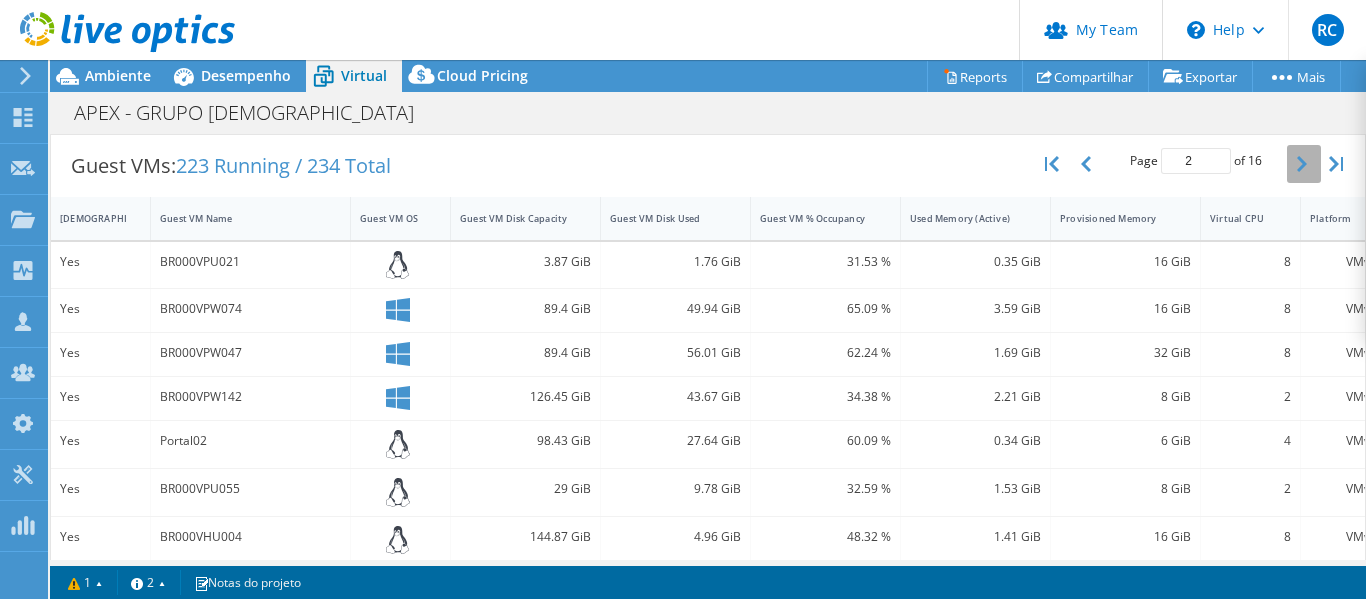 click at bounding box center (1304, 164) 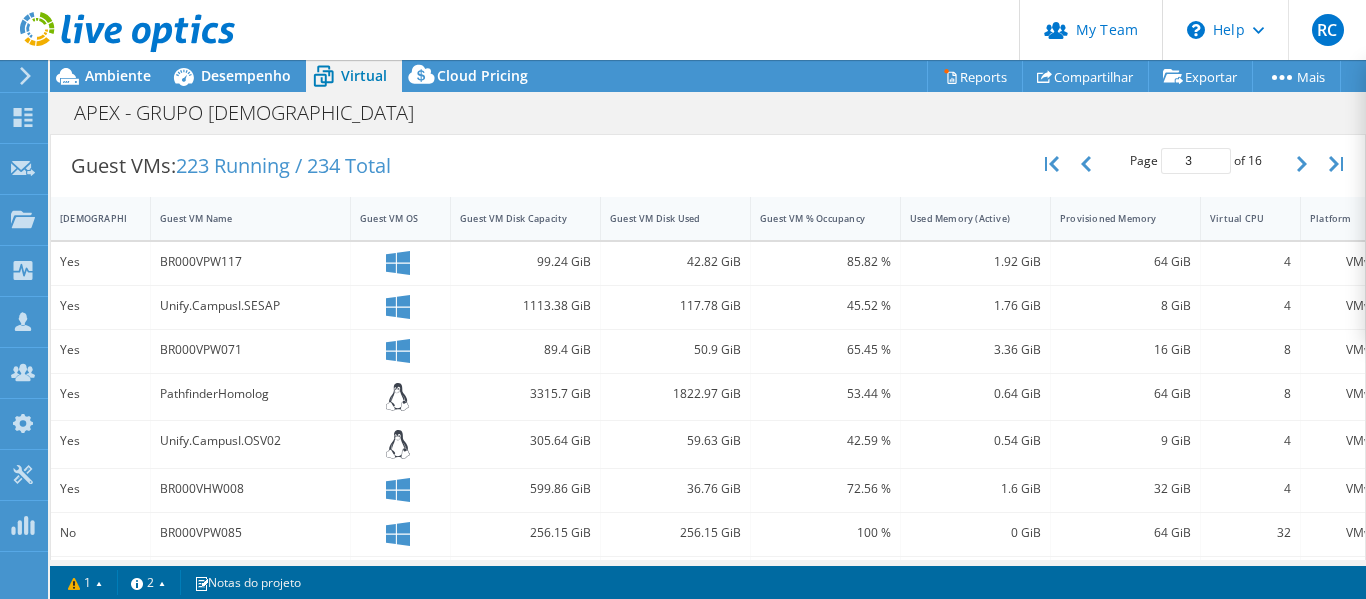 scroll, scrollTop: 271, scrollLeft: 0, axis: vertical 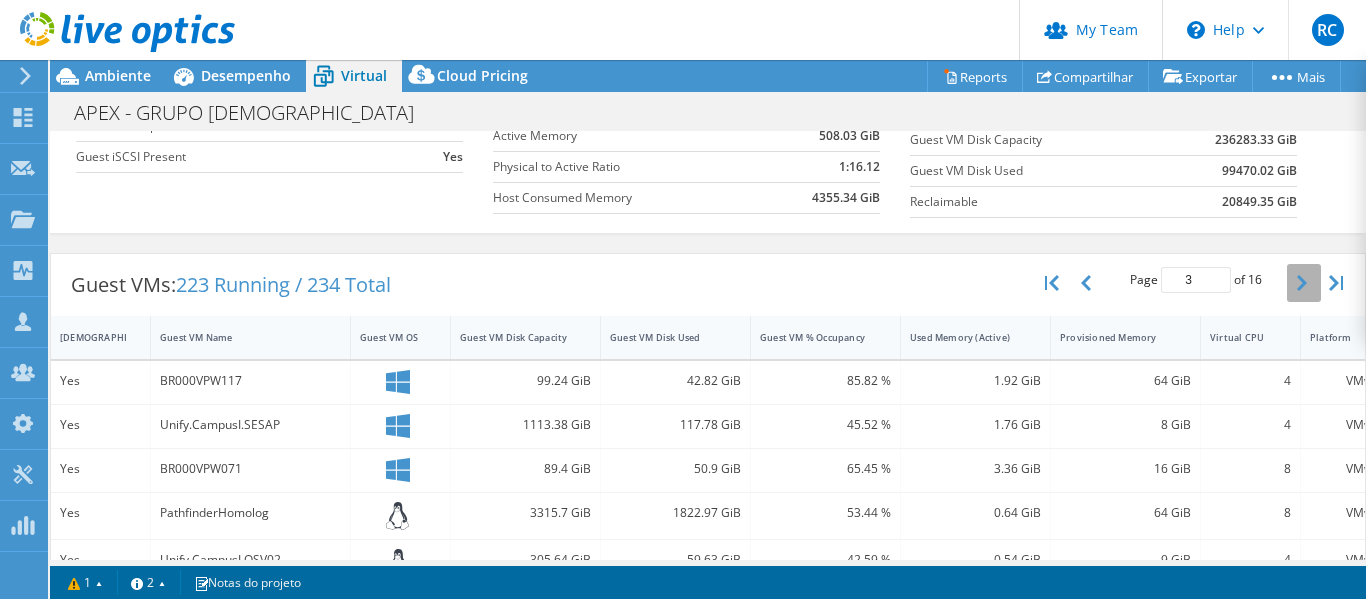 click 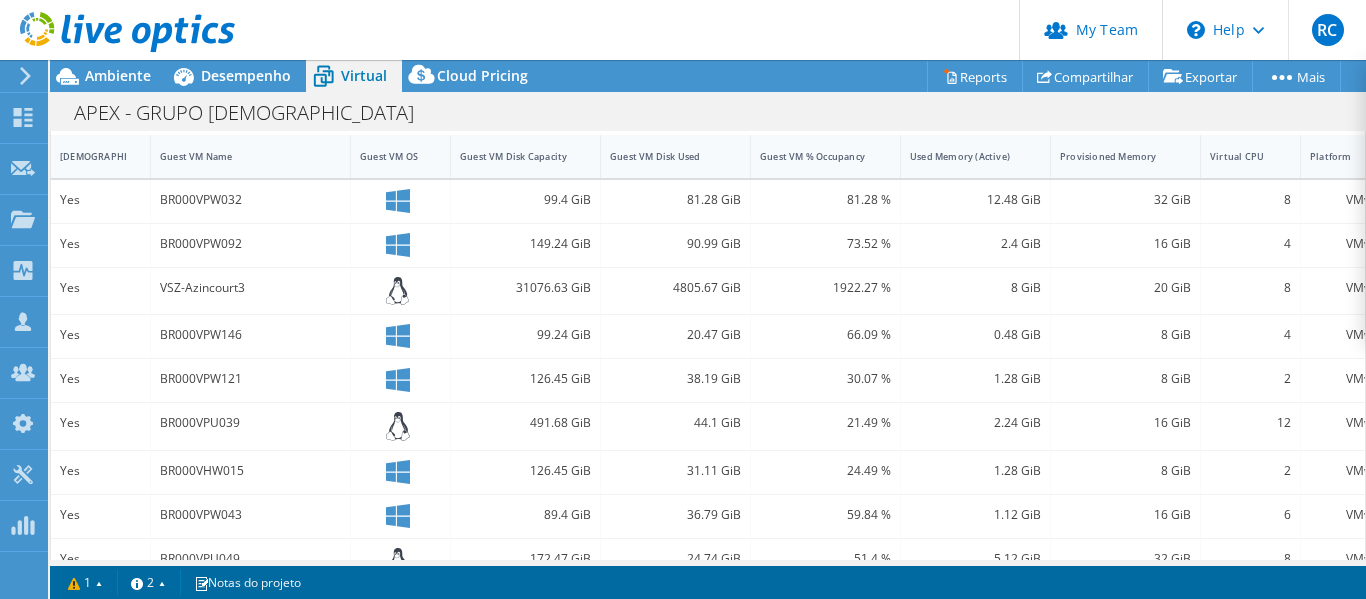 scroll, scrollTop: 278, scrollLeft: 0, axis: vertical 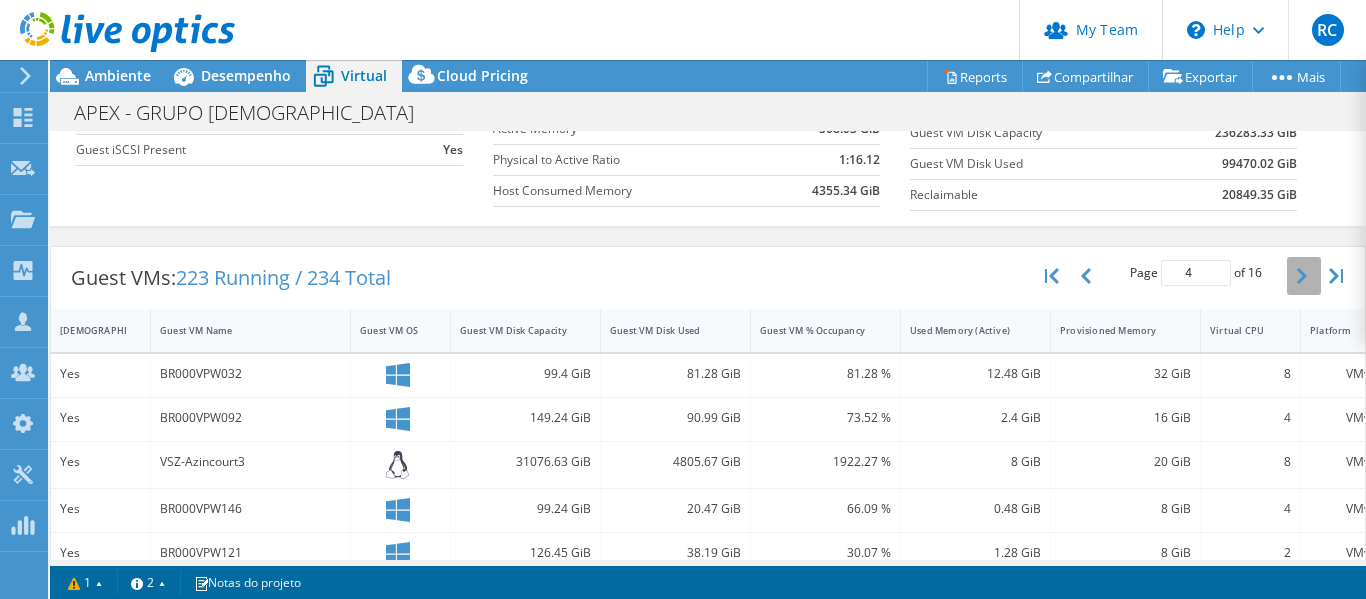 click 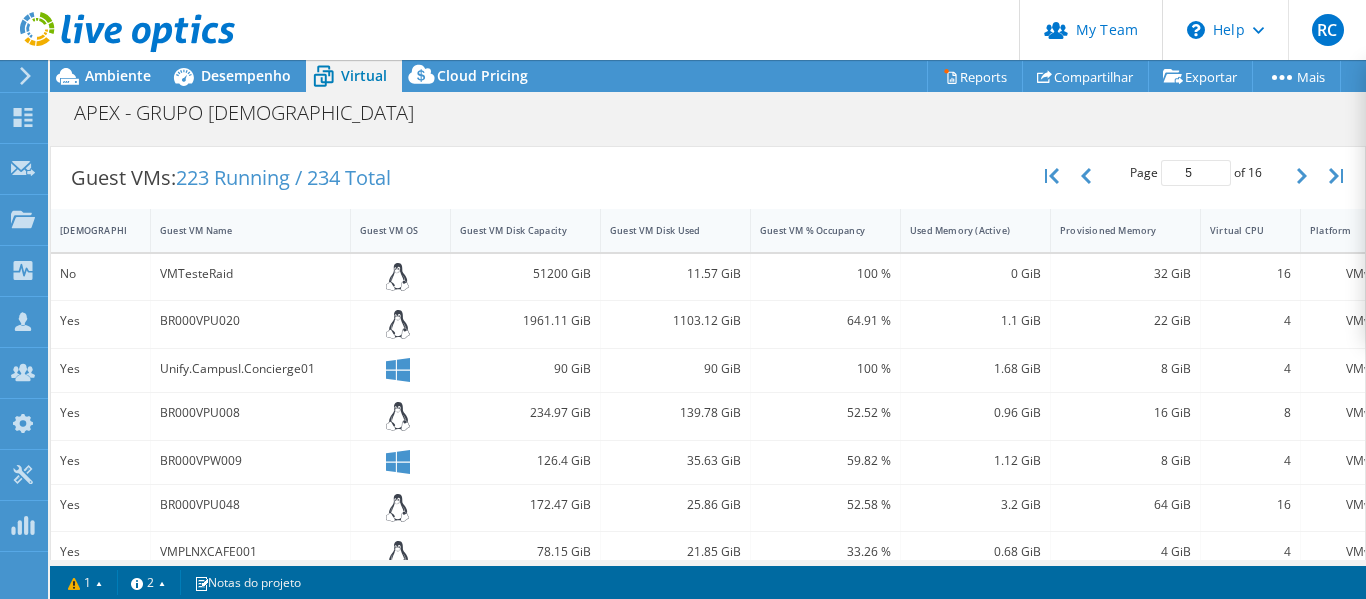 scroll, scrollTop: 278, scrollLeft: 0, axis: vertical 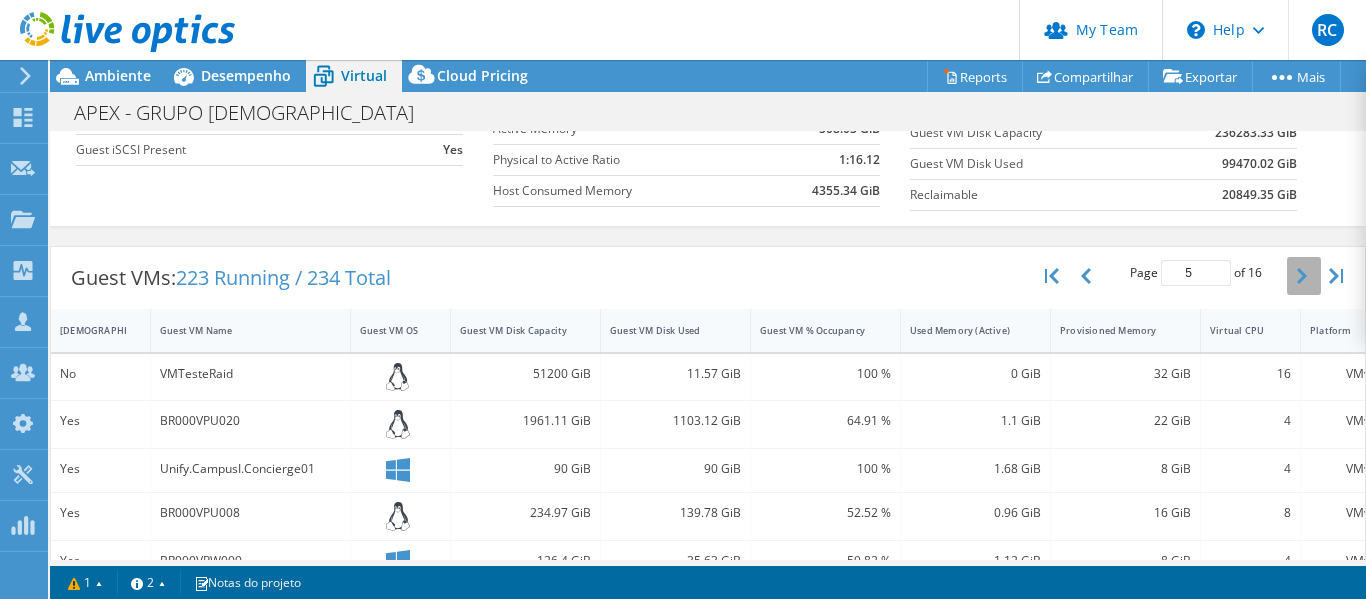 click at bounding box center (1304, 276) 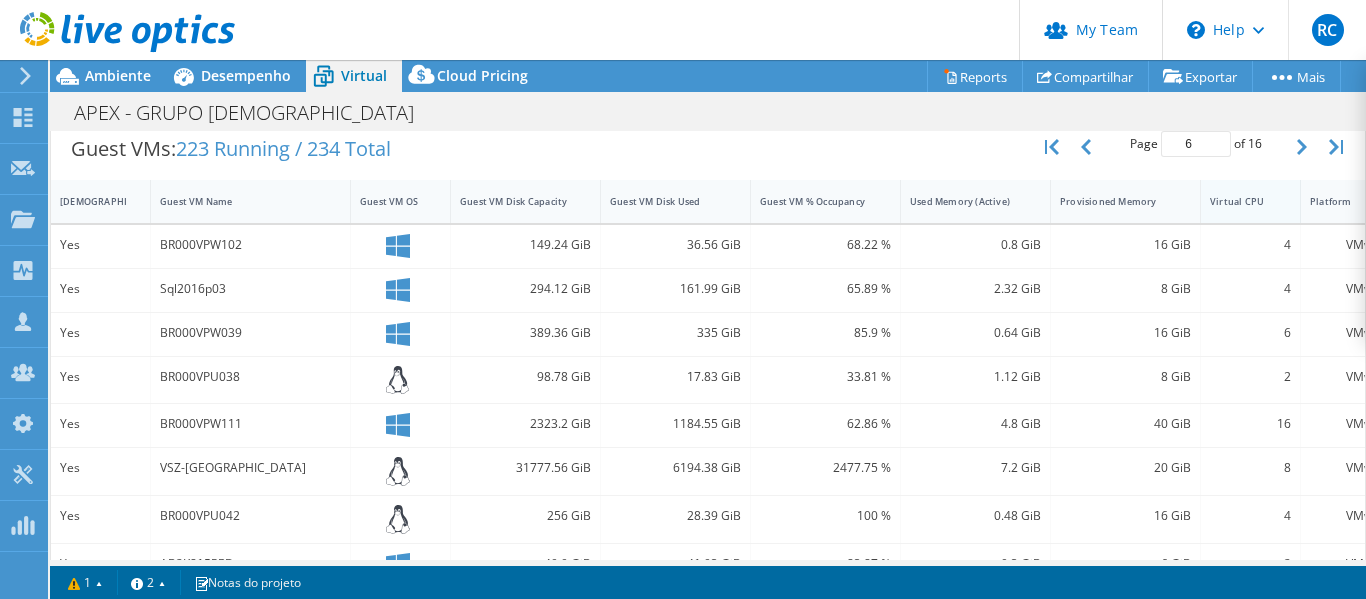 scroll, scrollTop: 375, scrollLeft: 0, axis: vertical 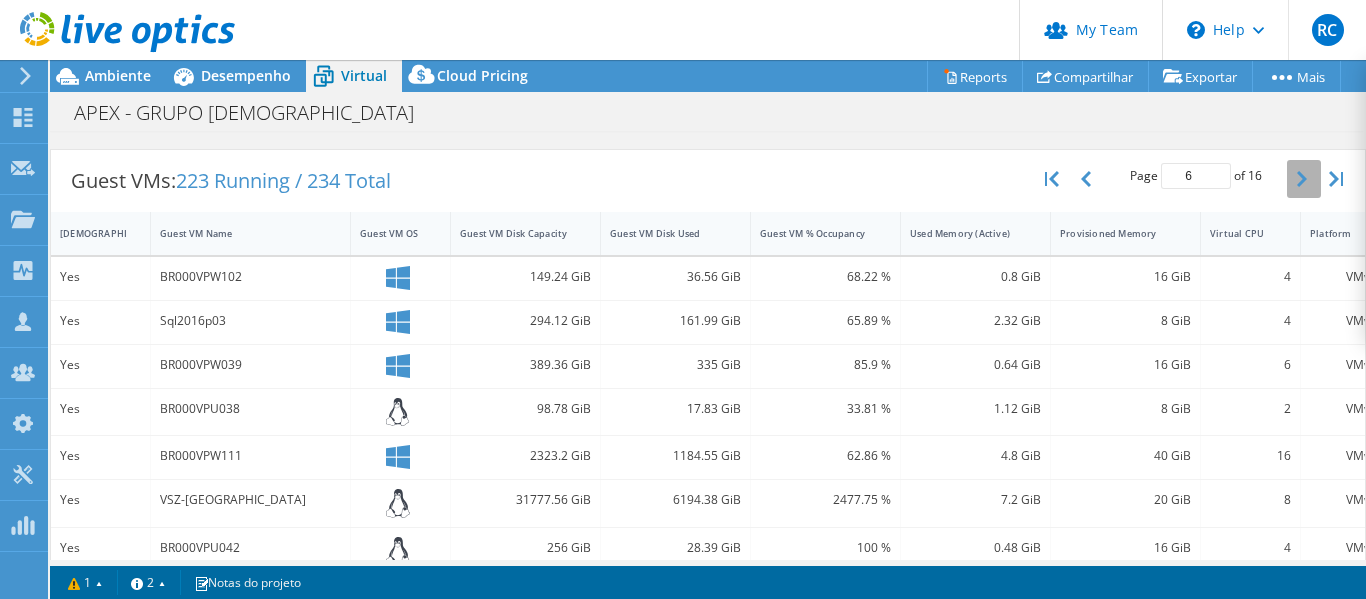 click at bounding box center (1304, 179) 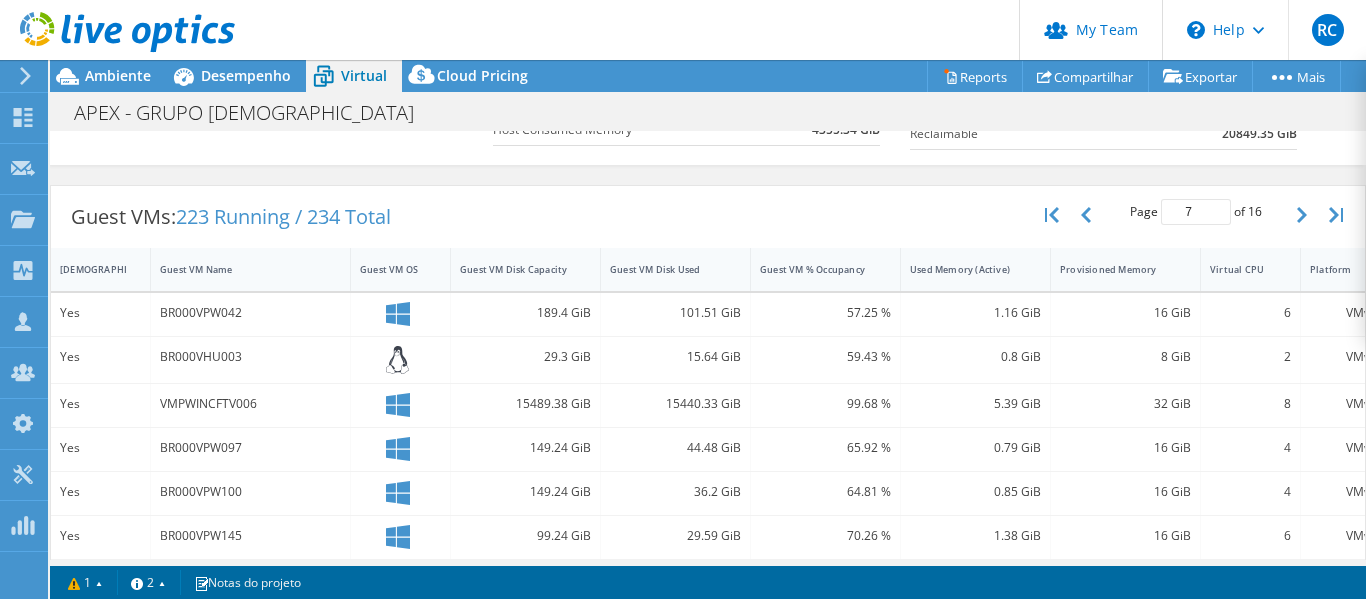 scroll, scrollTop: 164, scrollLeft: 0, axis: vertical 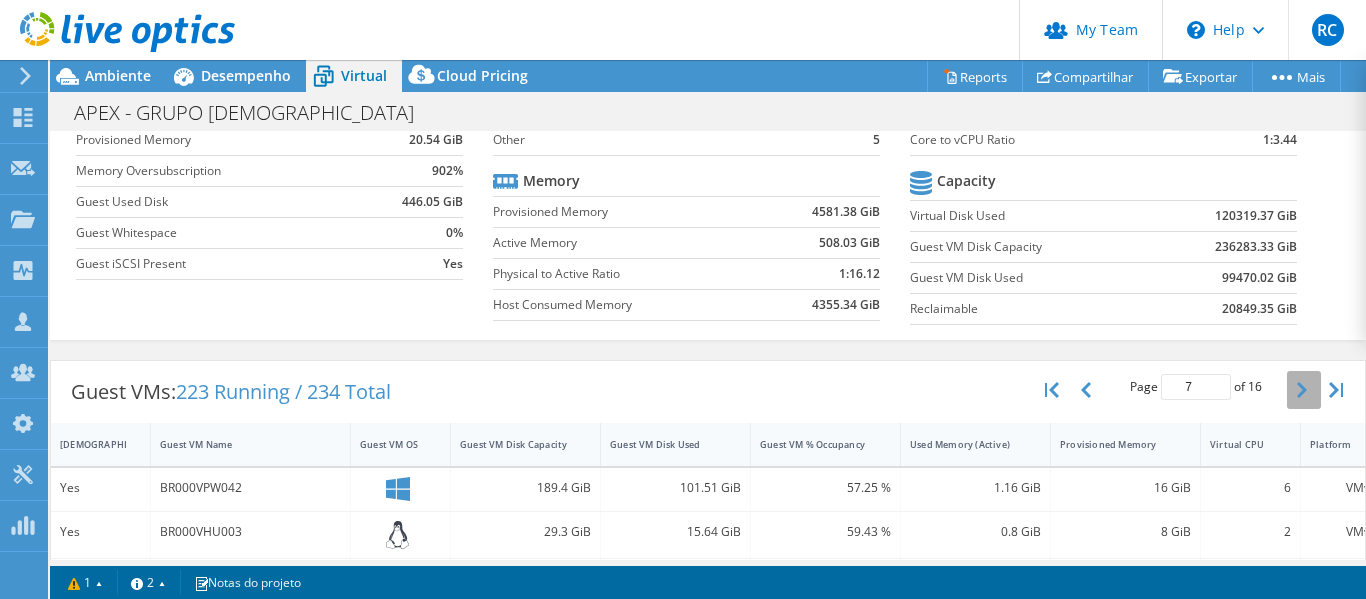 click at bounding box center [1304, 390] 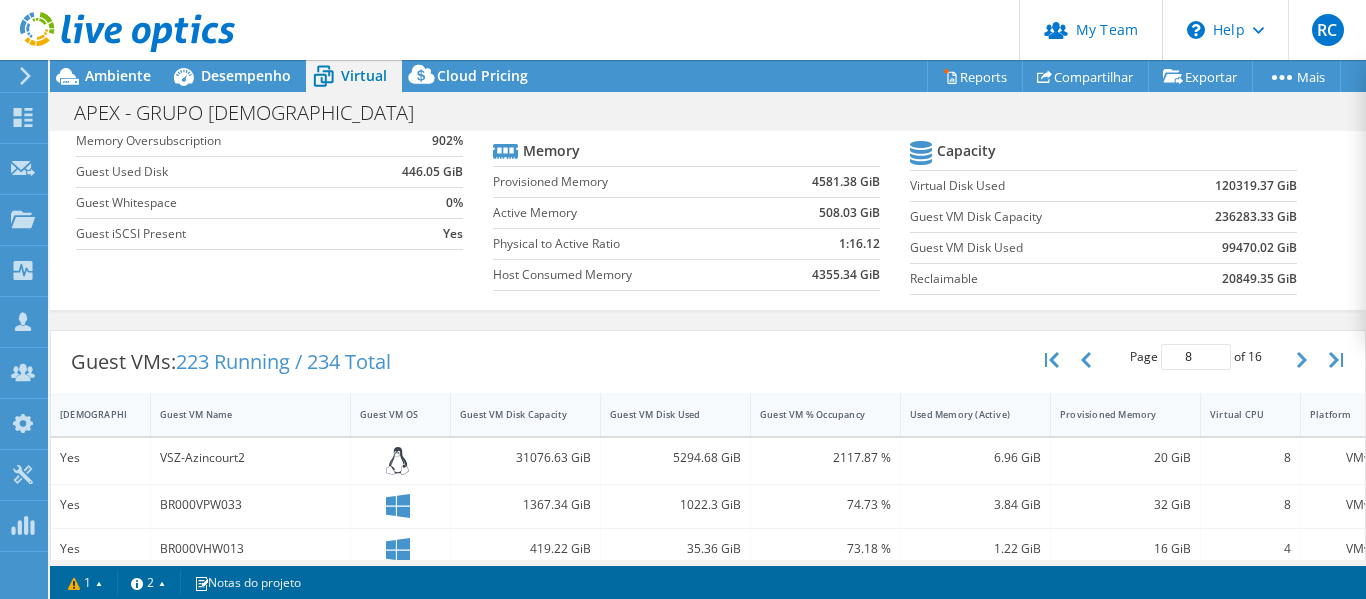 scroll, scrollTop: 175, scrollLeft: 0, axis: vertical 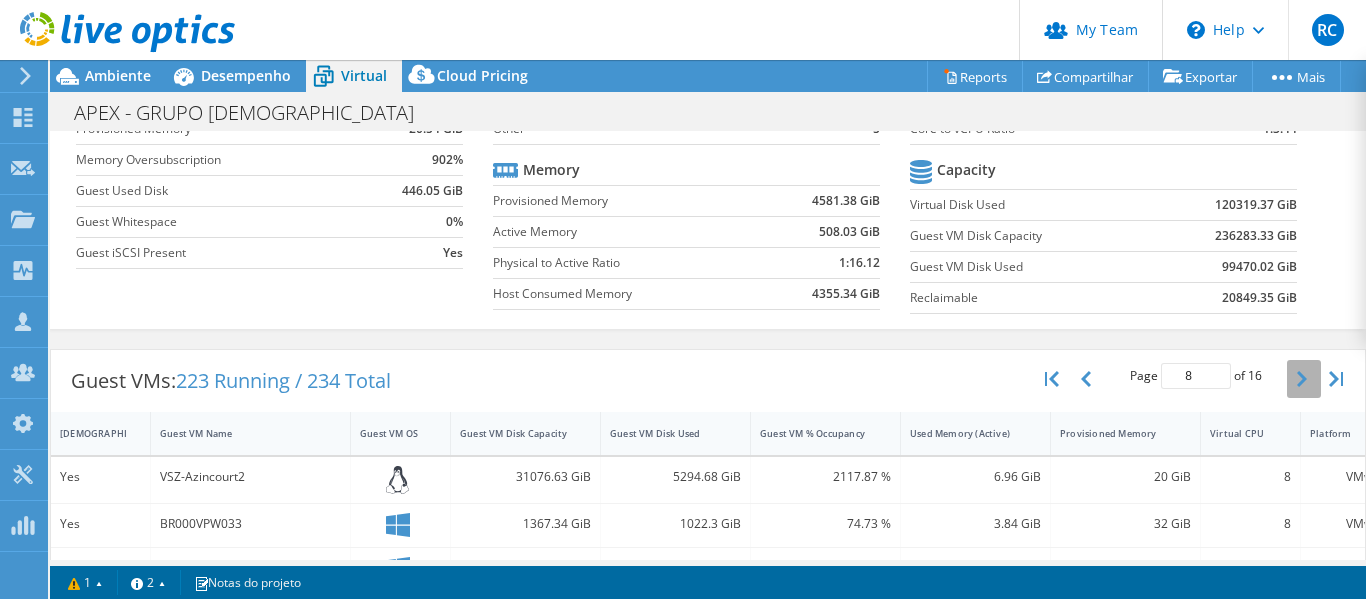click at bounding box center [1304, 379] 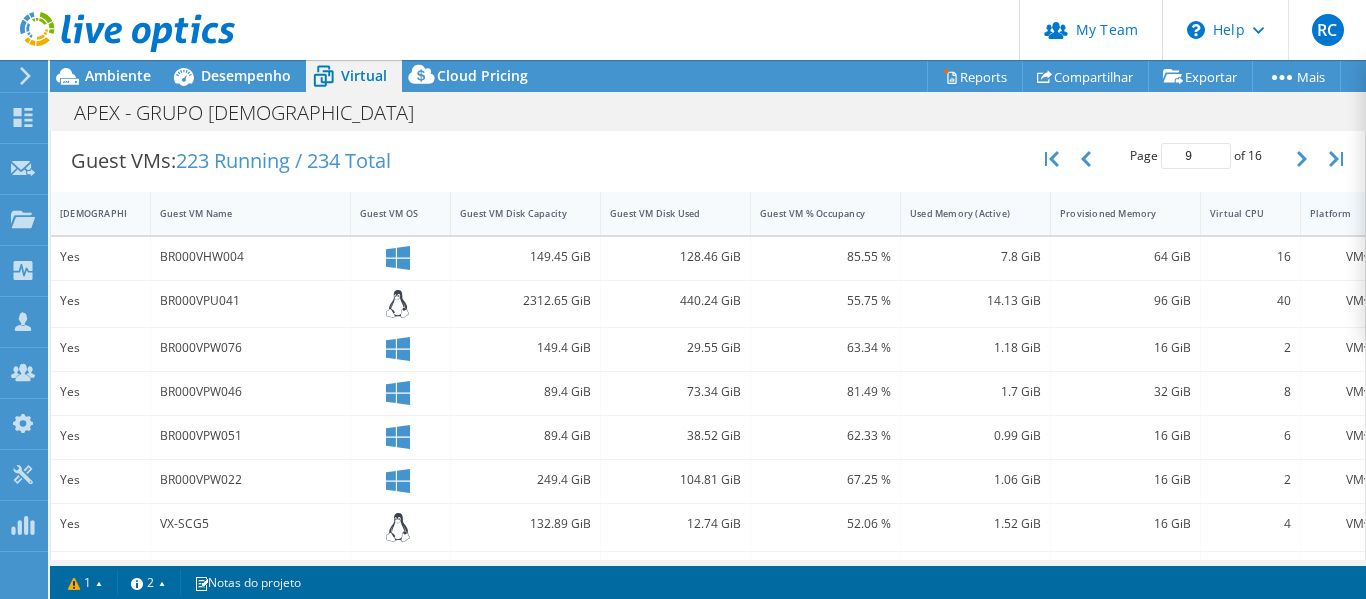 scroll, scrollTop: 363, scrollLeft: 0, axis: vertical 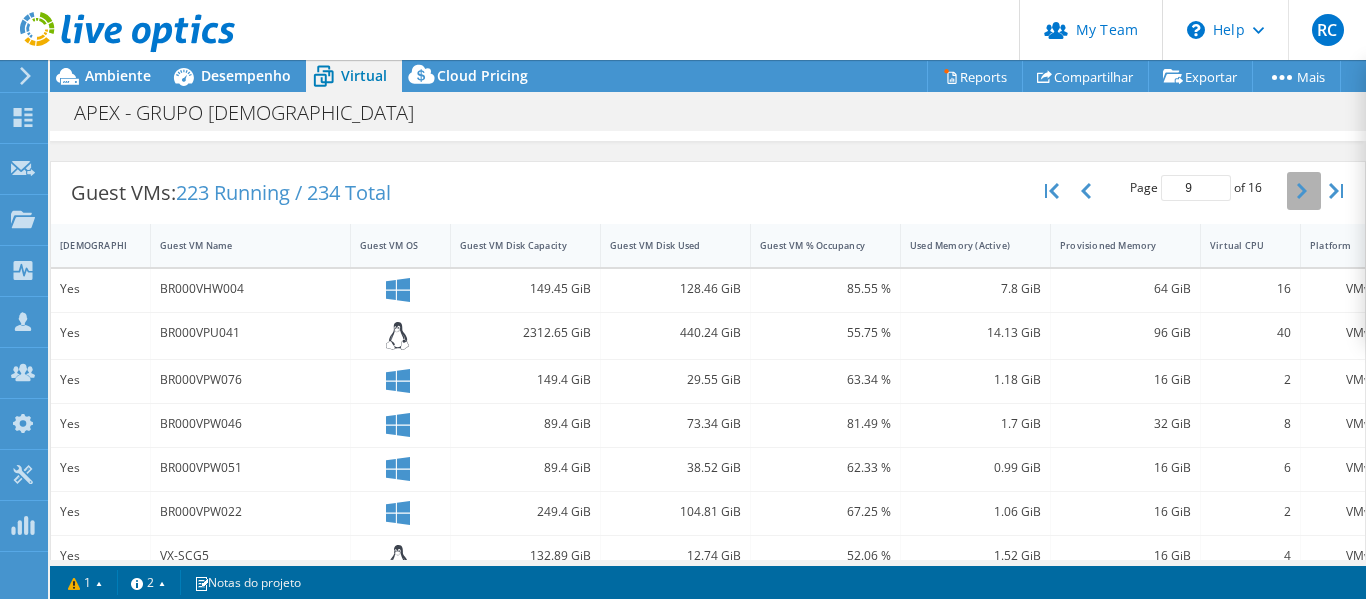 click 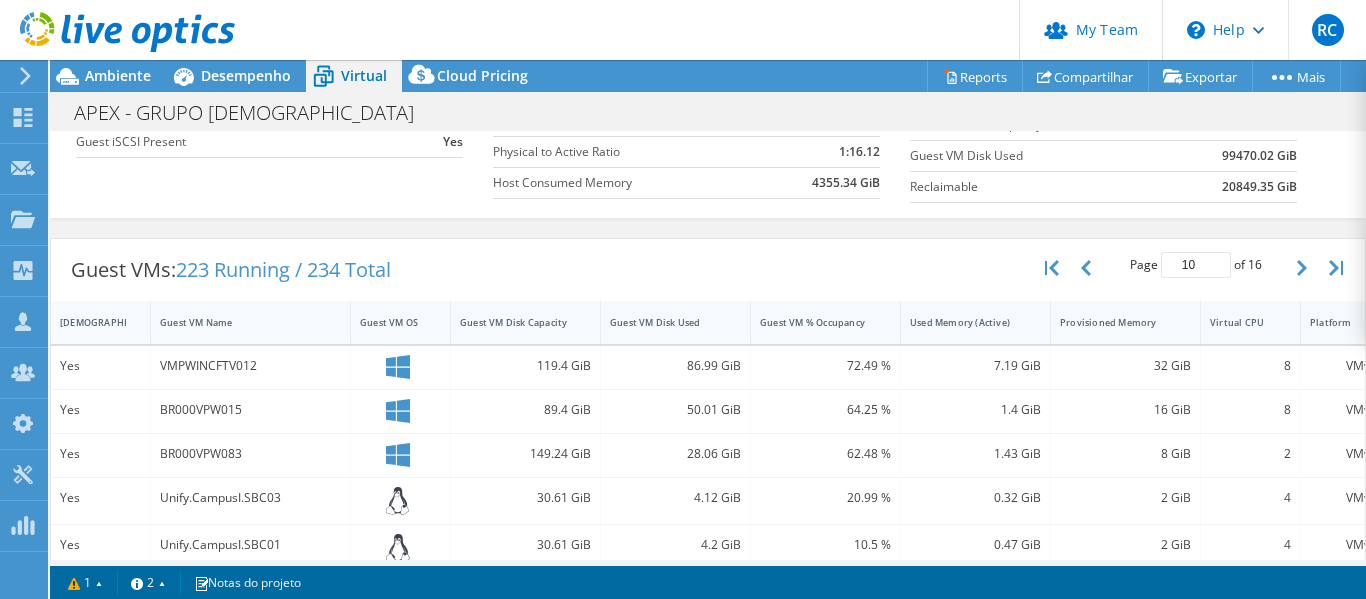 scroll, scrollTop: 86, scrollLeft: 0, axis: vertical 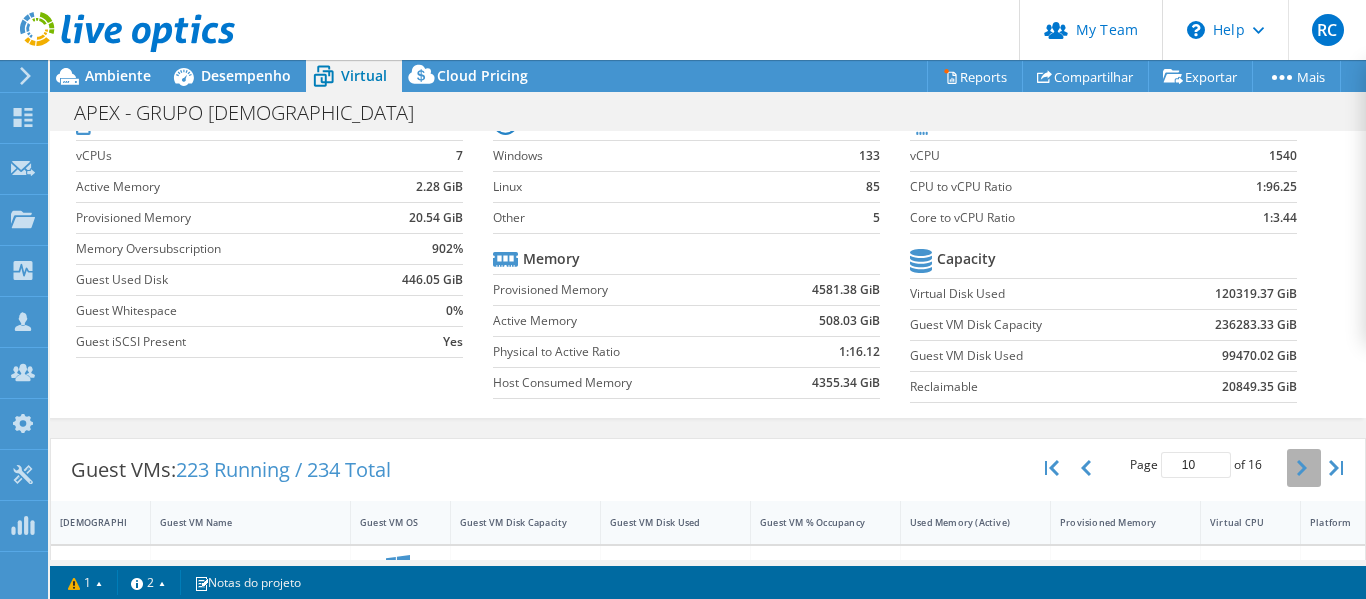 click at bounding box center [1304, 468] 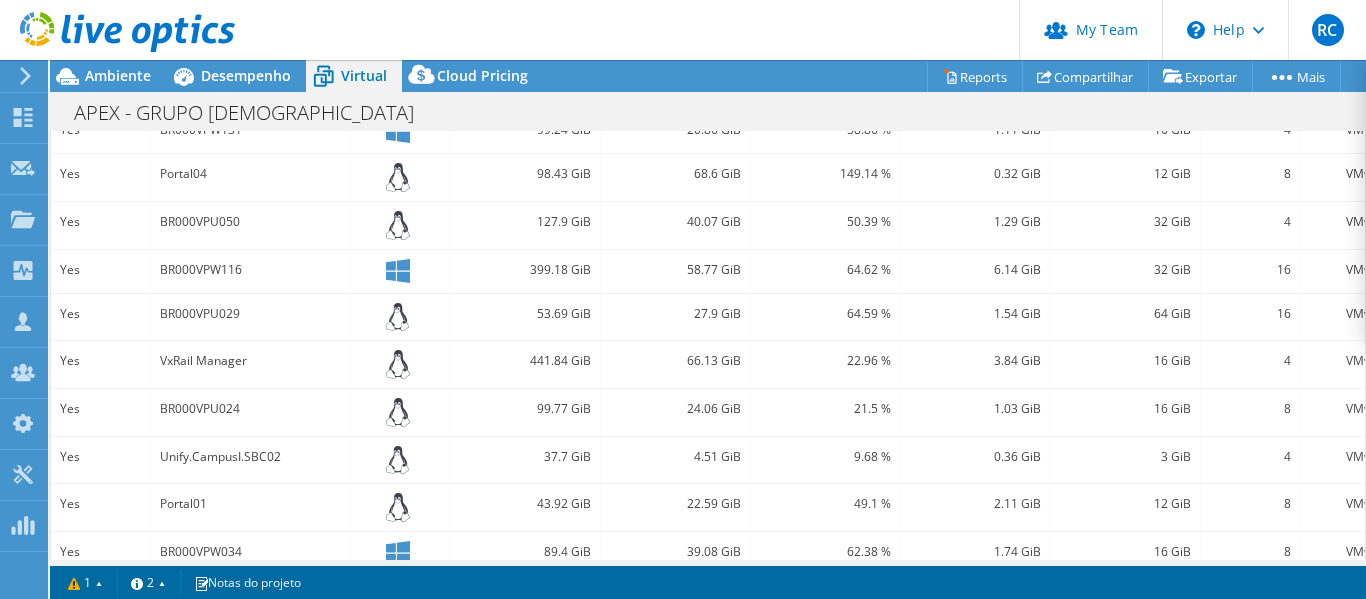 scroll, scrollTop: 782, scrollLeft: 0, axis: vertical 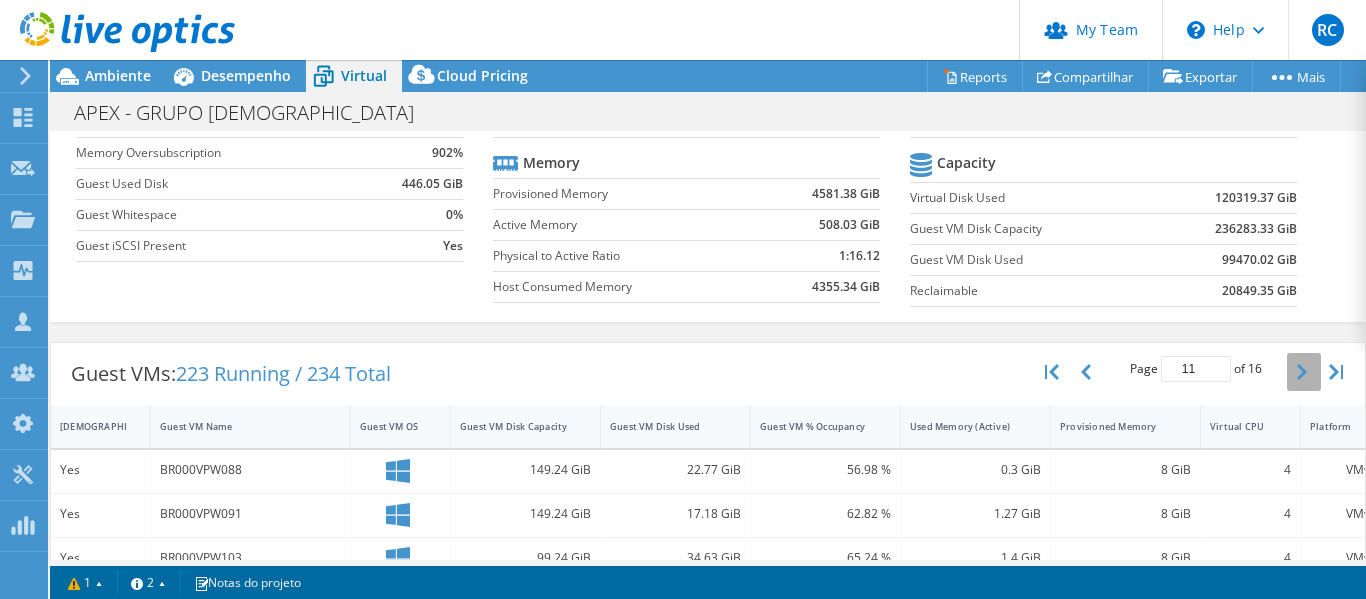 click at bounding box center (1304, 372) 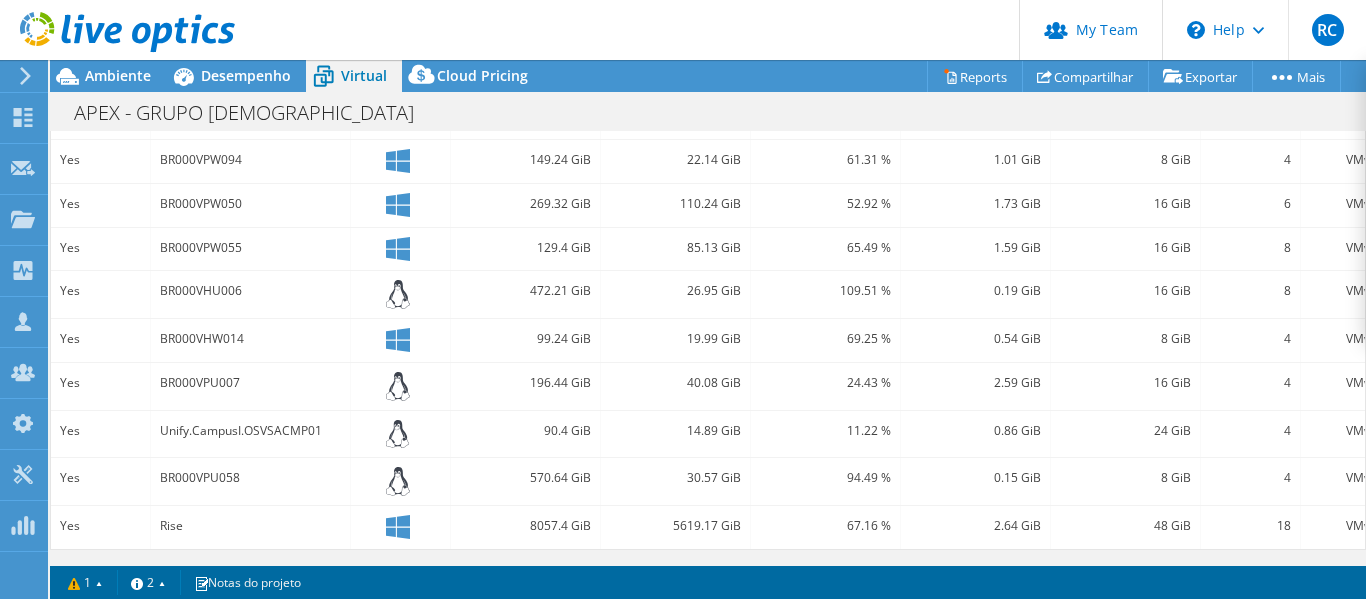 scroll, scrollTop: 382, scrollLeft: 0, axis: vertical 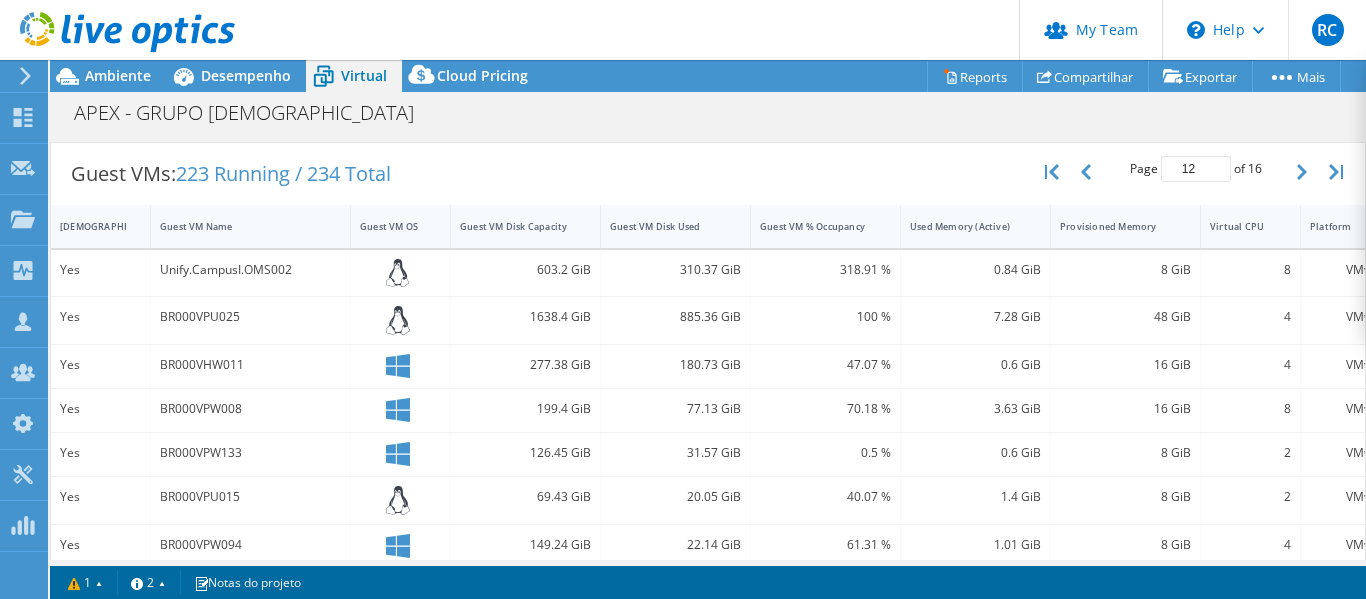click on "Page   12   of   16 5 rows 10 rows 20 rows 25 rows 50 rows 100 rows" at bounding box center [1196, 172] 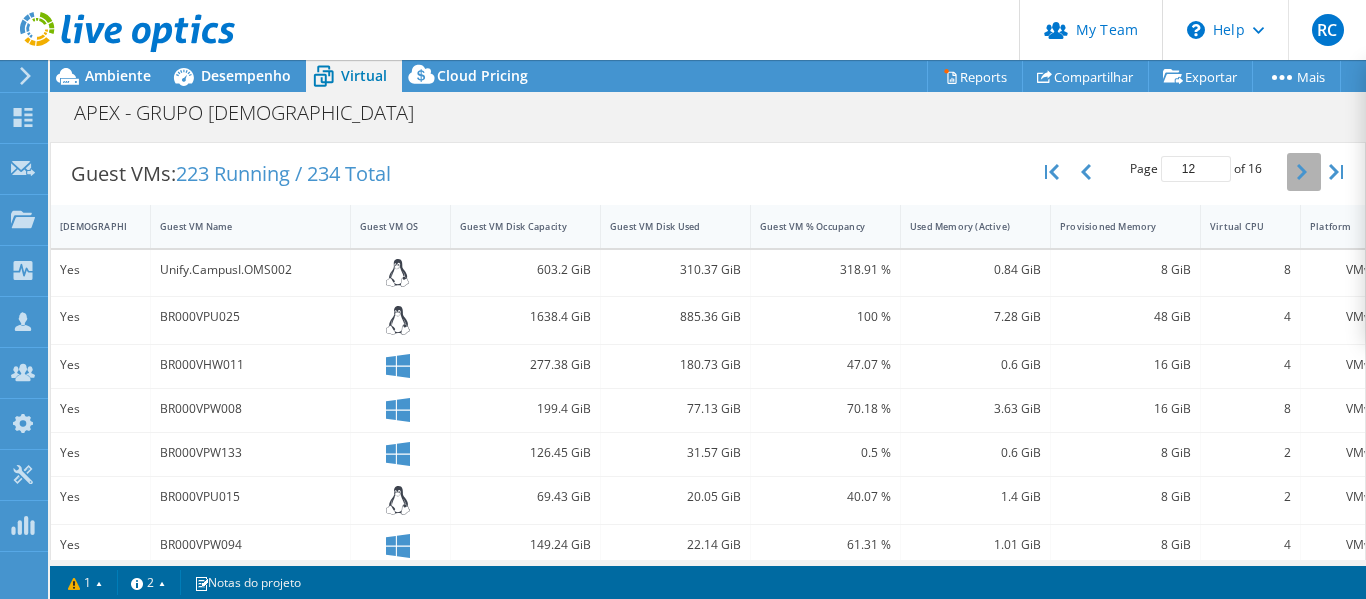 click at bounding box center [1304, 172] 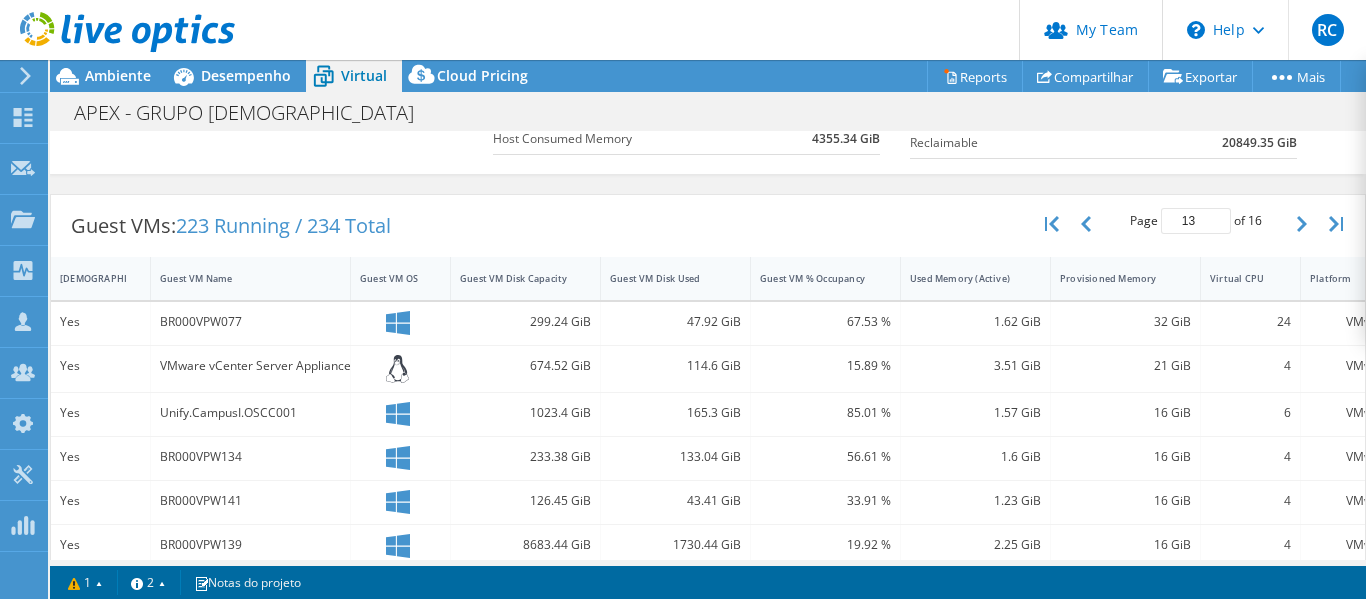 scroll, scrollTop: 267, scrollLeft: 0, axis: vertical 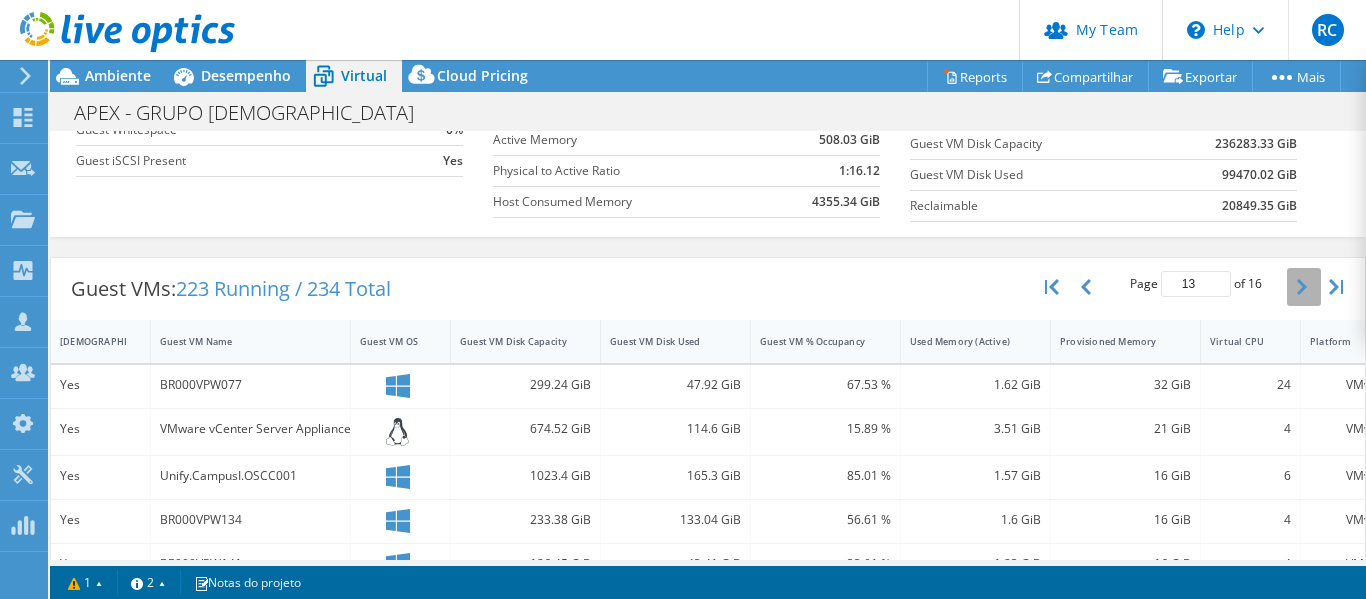 click at bounding box center [1304, 287] 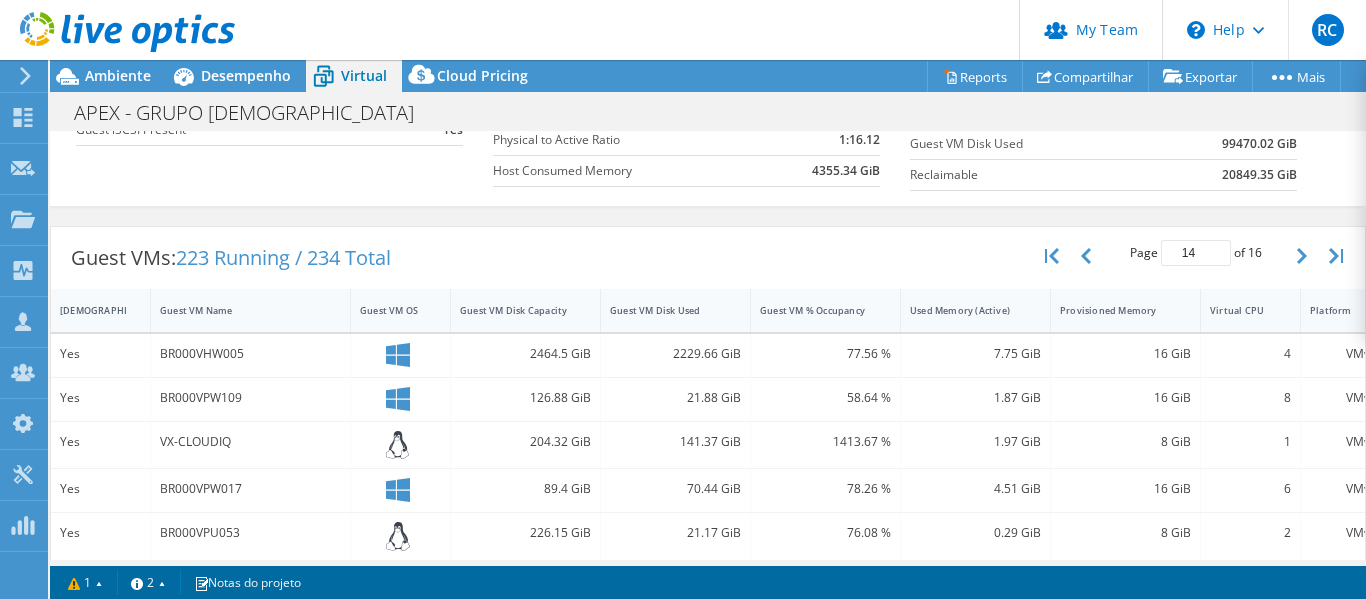 scroll, scrollTop: 268, scrollLeft: 0, axis: vertical 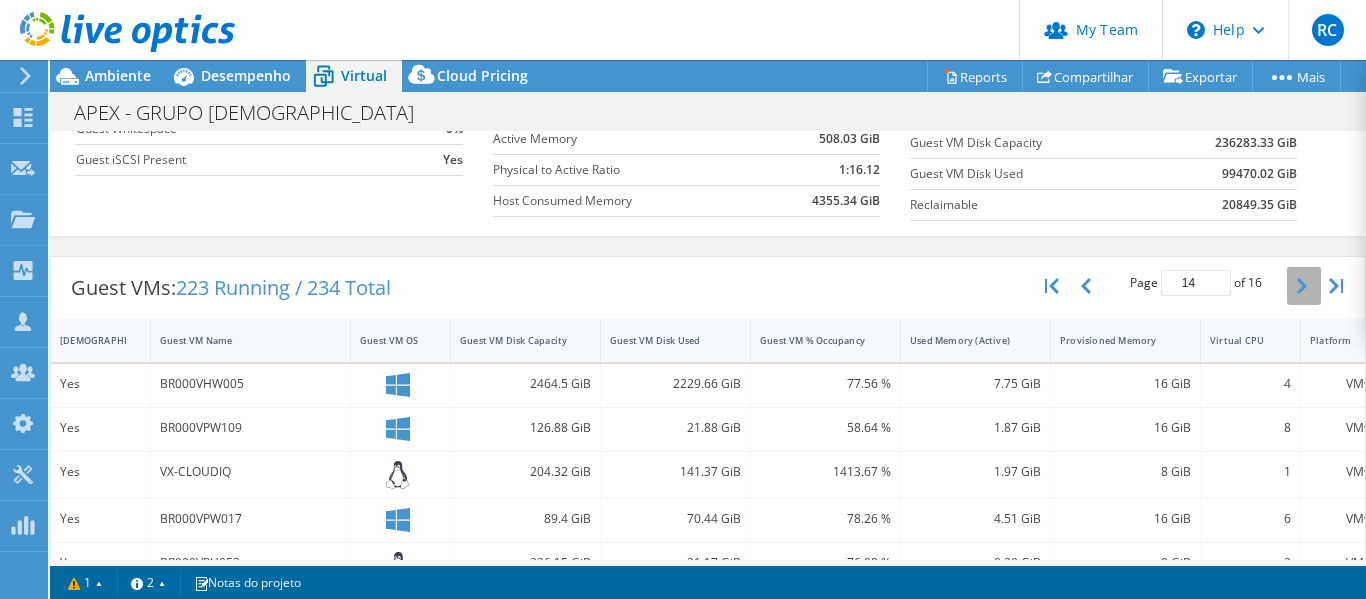 click 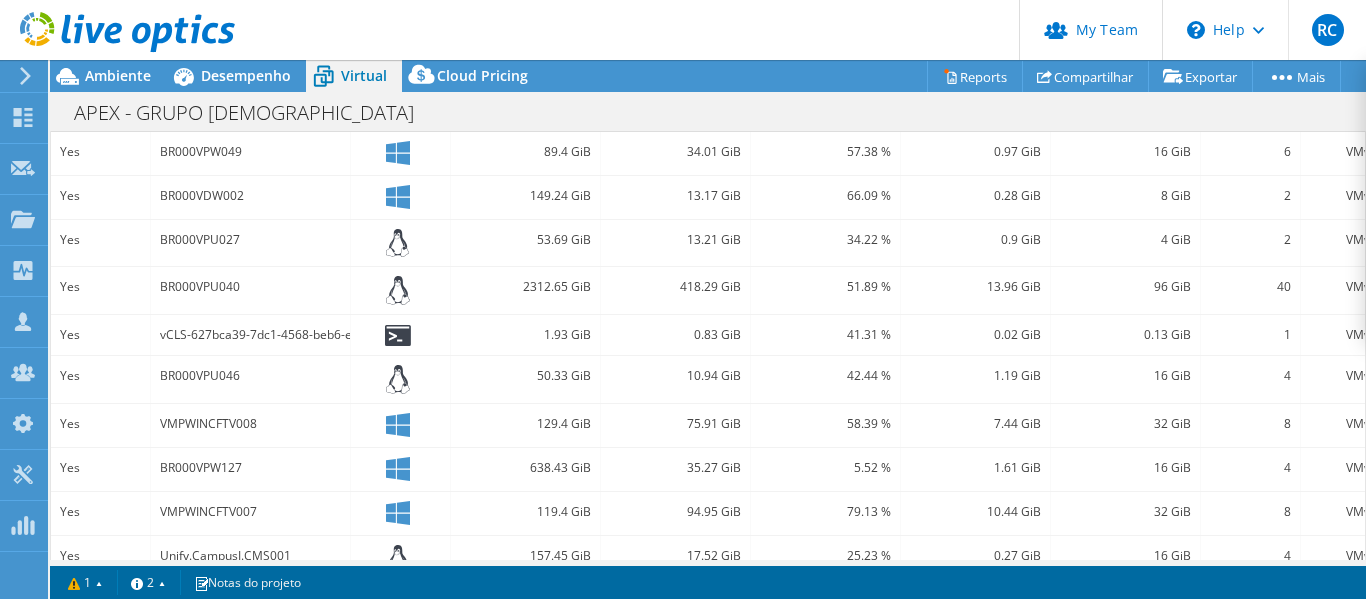 scroll, scrollTop: 476, scrollLeft: 0, axis: vertical 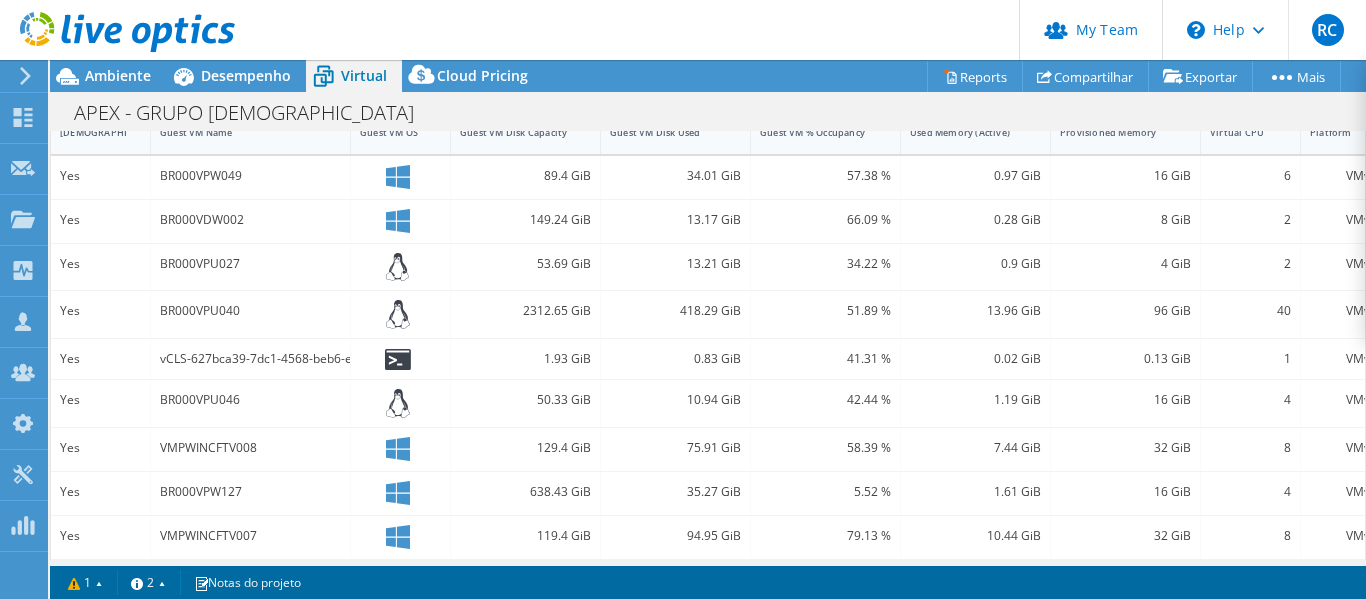 click 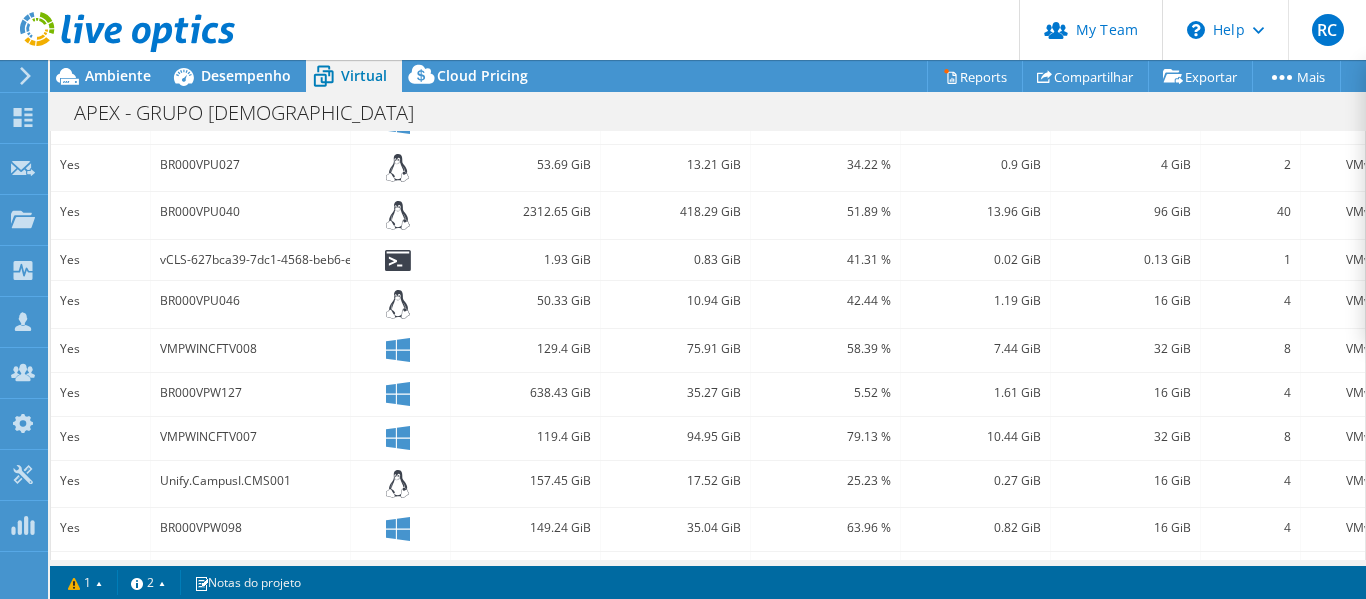 scroll, scrollTop: 576, scrollLeft: 0, axis: vertical 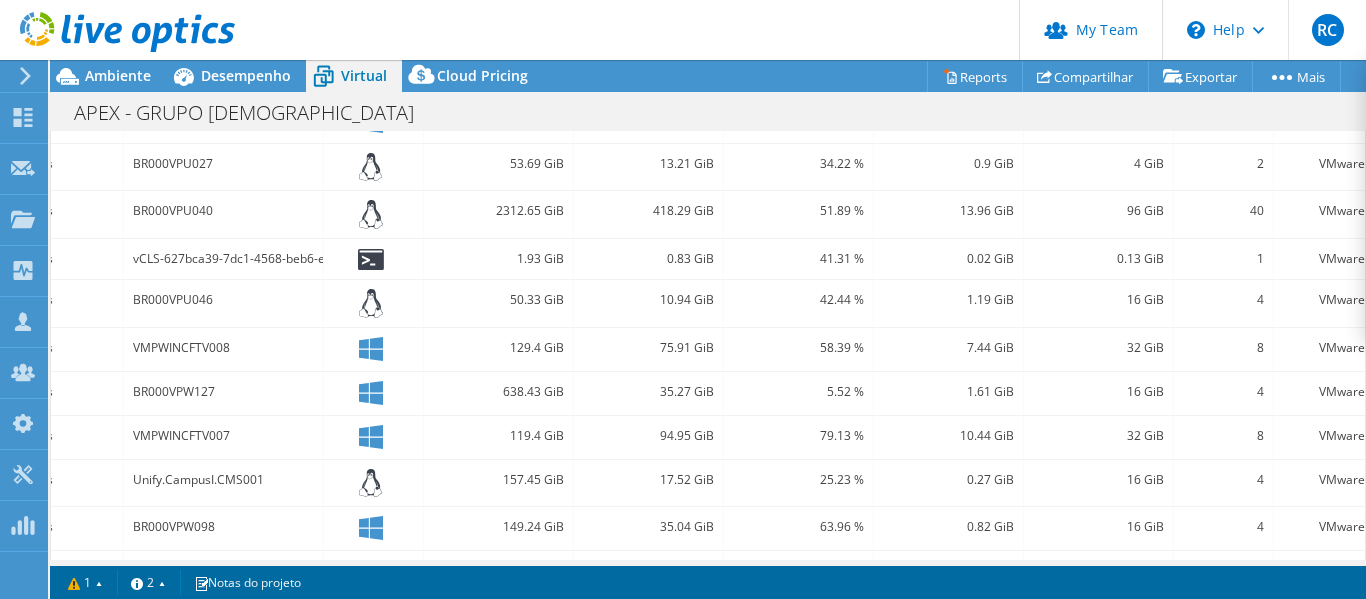 drag, startPoint x: 985, startPoint y: 347, endPoint x: 1113, endPoint y: 351, distance: 128.06248 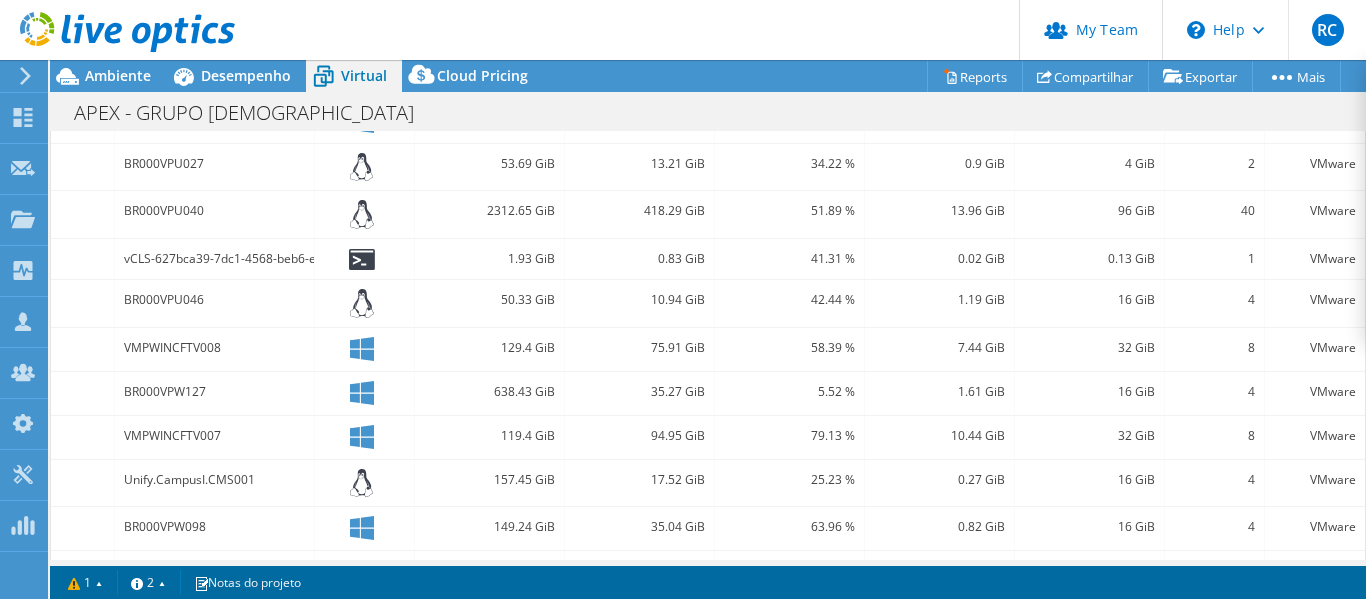 scroll, scrollTop: 676, scrollLeft: 0, axis: vertical 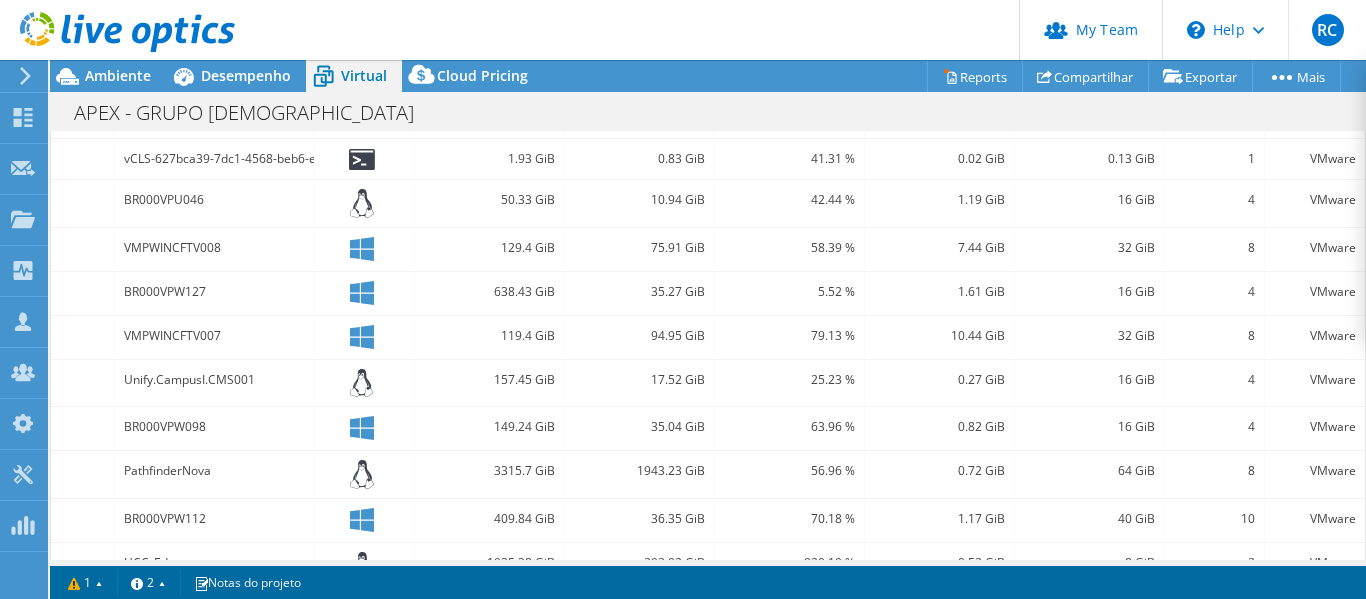 drag, startPoint x: 1157, startPoint y: 318, endPoint x: 1245, endPoint y: 319, distance: 88.005684 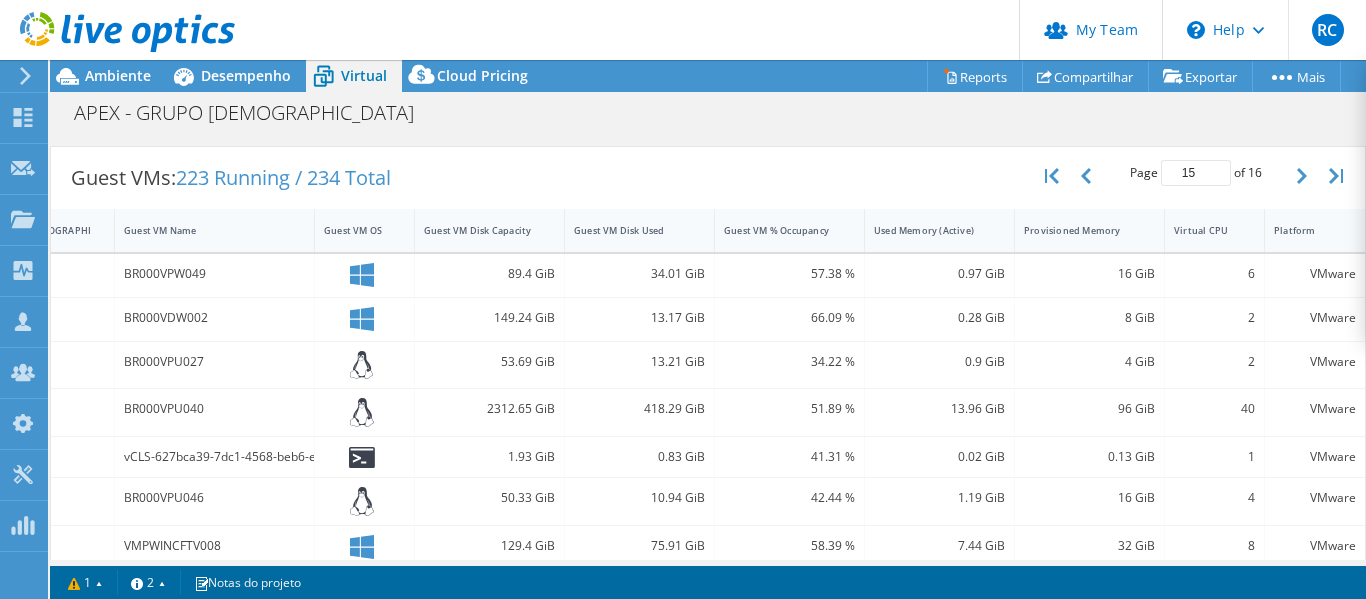 scroll, scrollTop: 376, scrollLeft: 0, axis: vertical 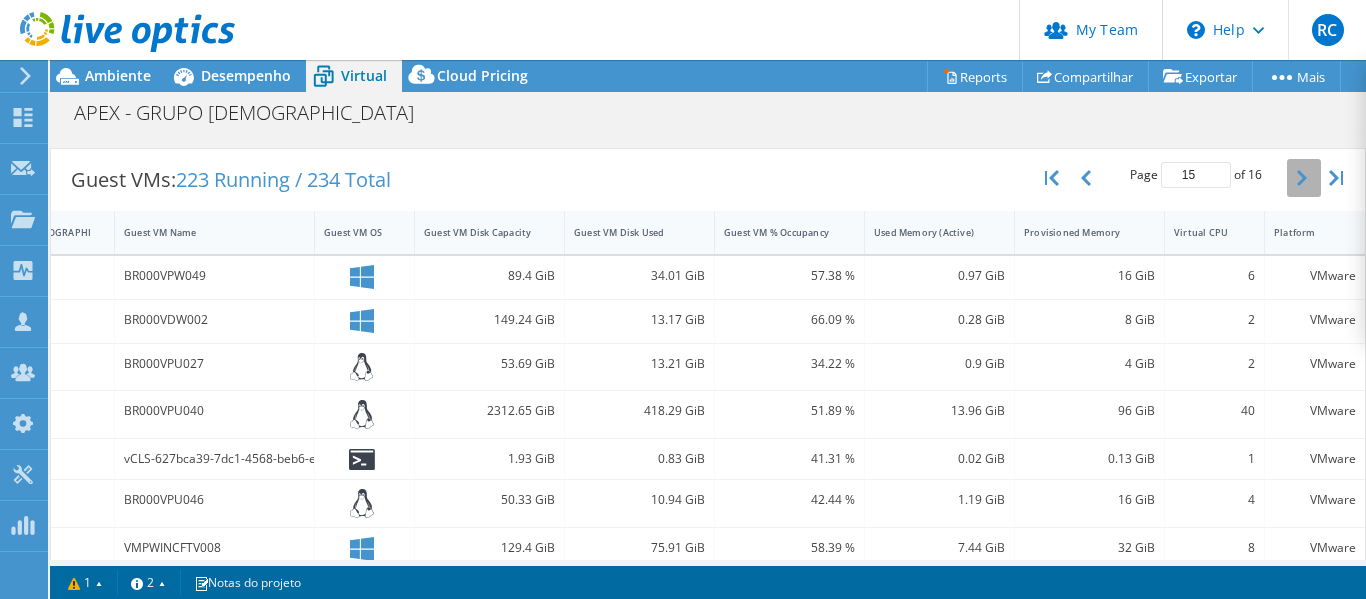 click 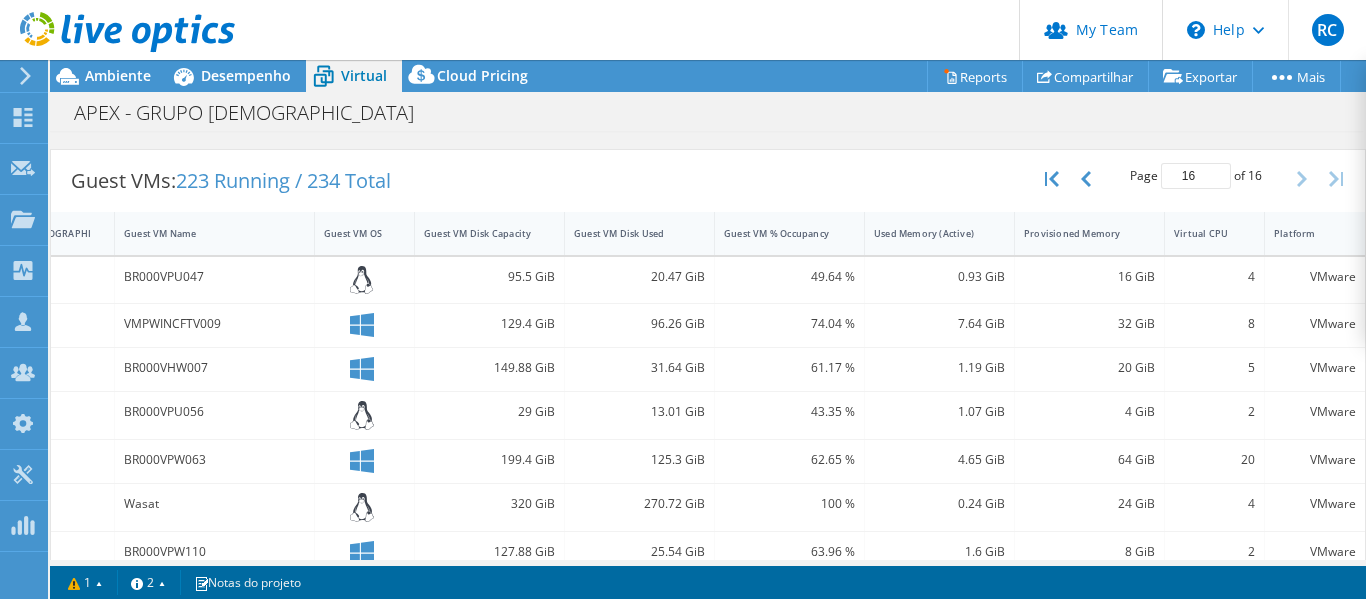 scroll, scrollTop: 107, scrollLeft: 0, axis: vertical 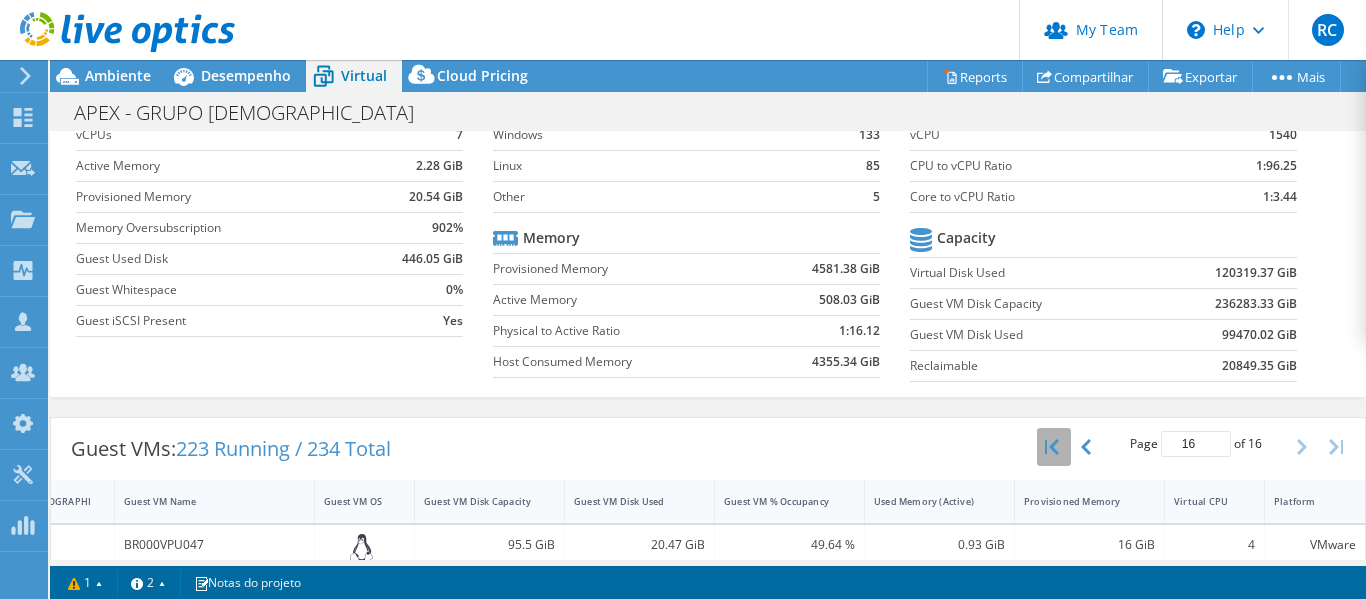 click 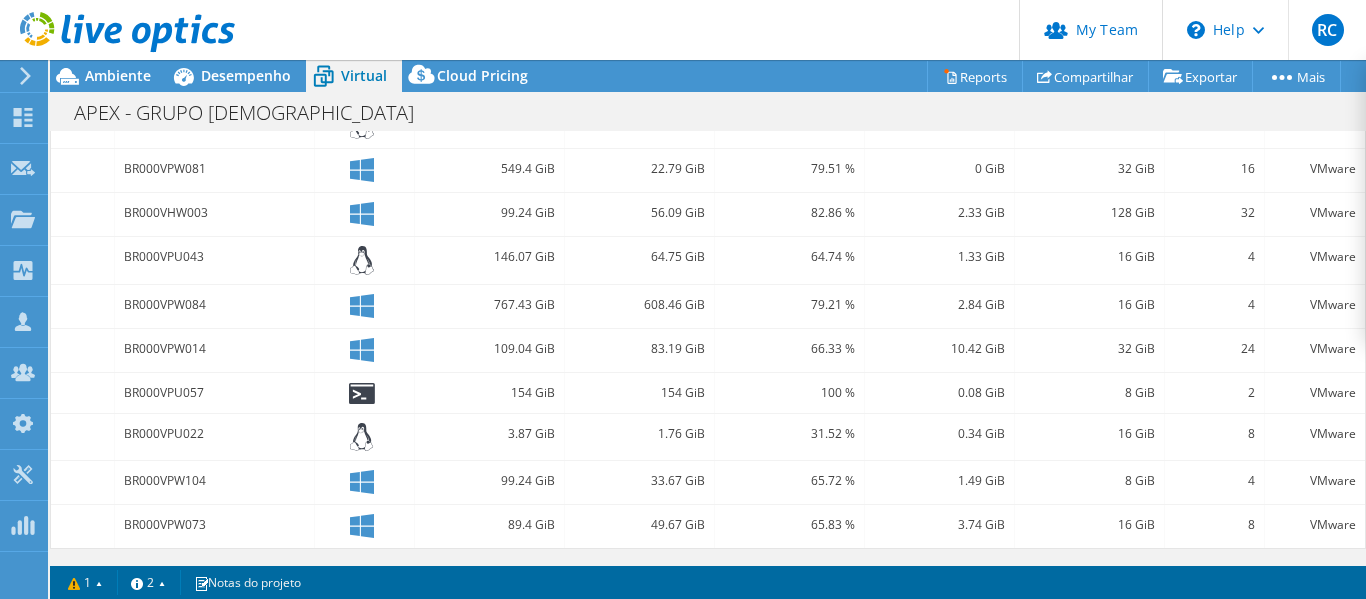scroll, scrollTop: 779, scrollLeft: 0, axis: vertical 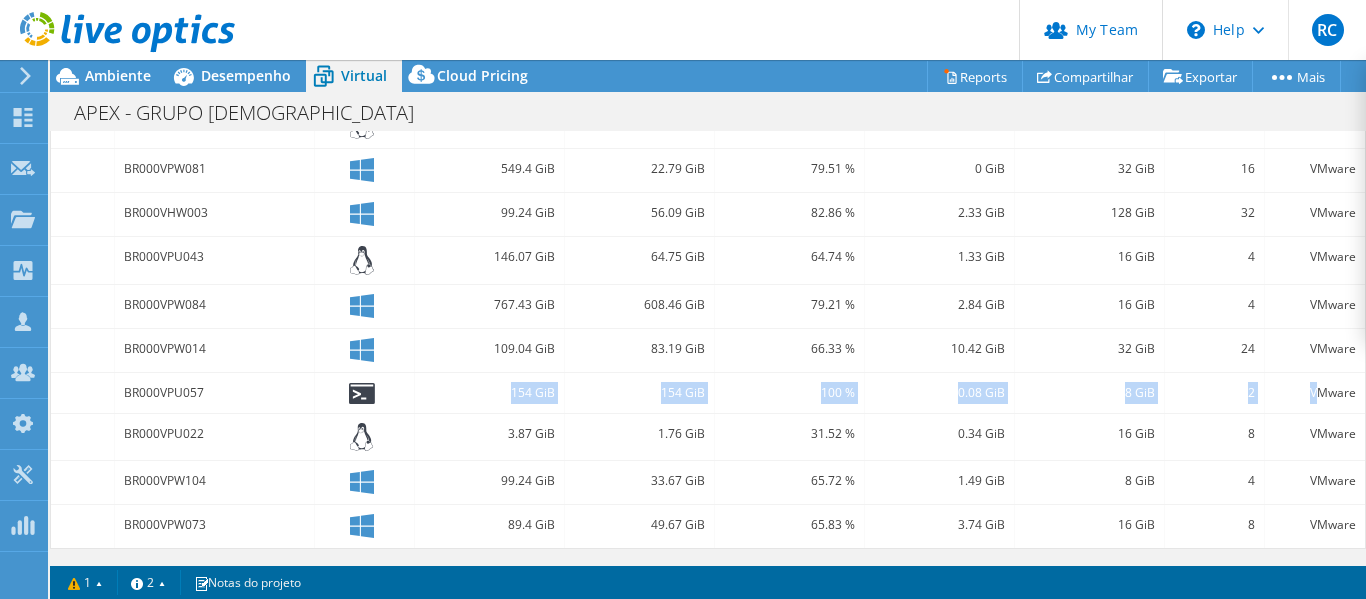 drag, startPoint x: 195, startPoint y: 378, endPoint x: 1294, endPoint y: 371, distance: 1099.0223 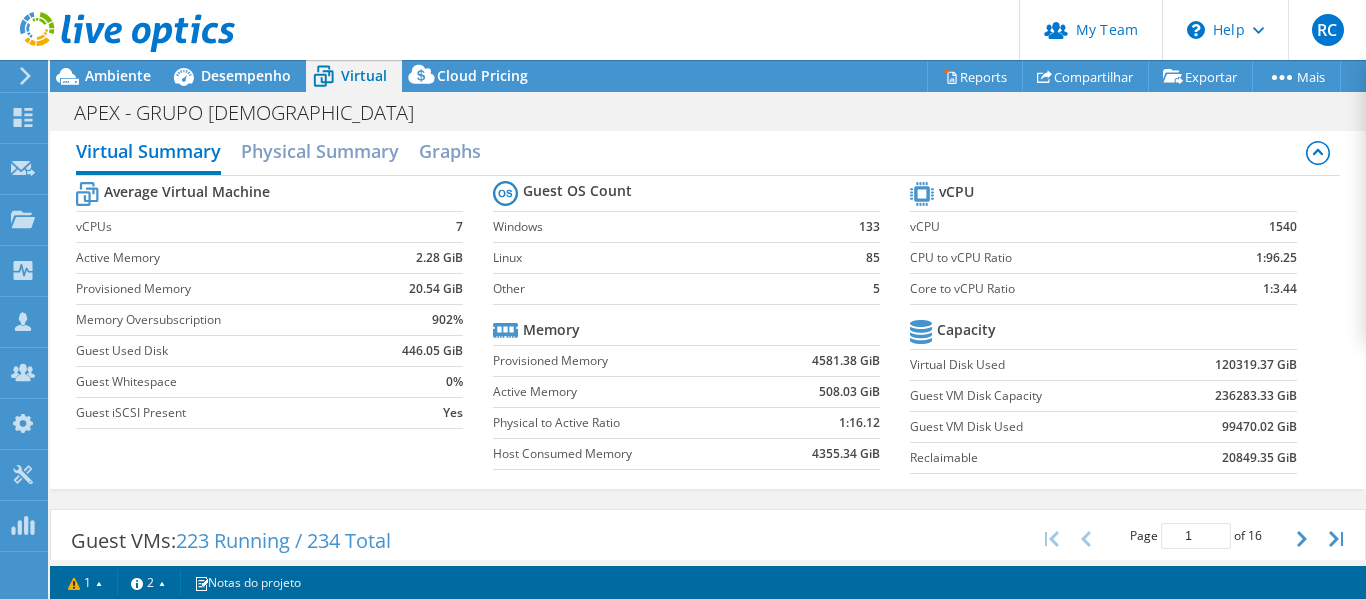 scroll, scrollTop: 0, scrollLeft: 0, axis: both 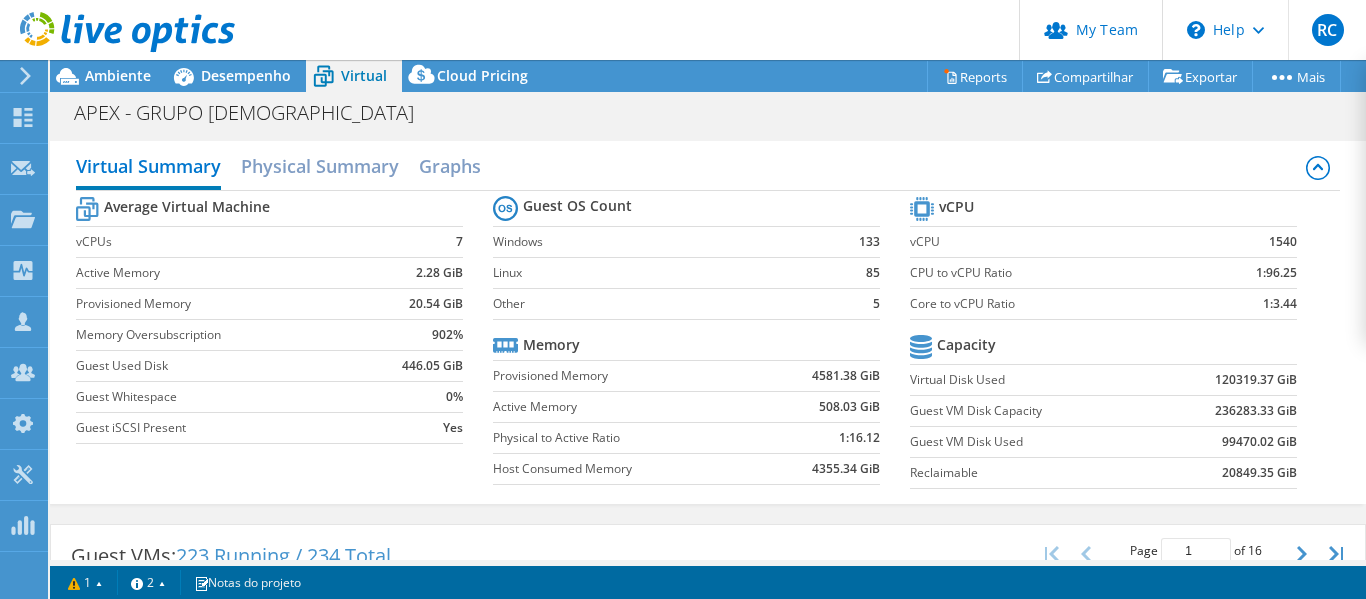 click on "Active Memory" at bounding box center (626, 407) 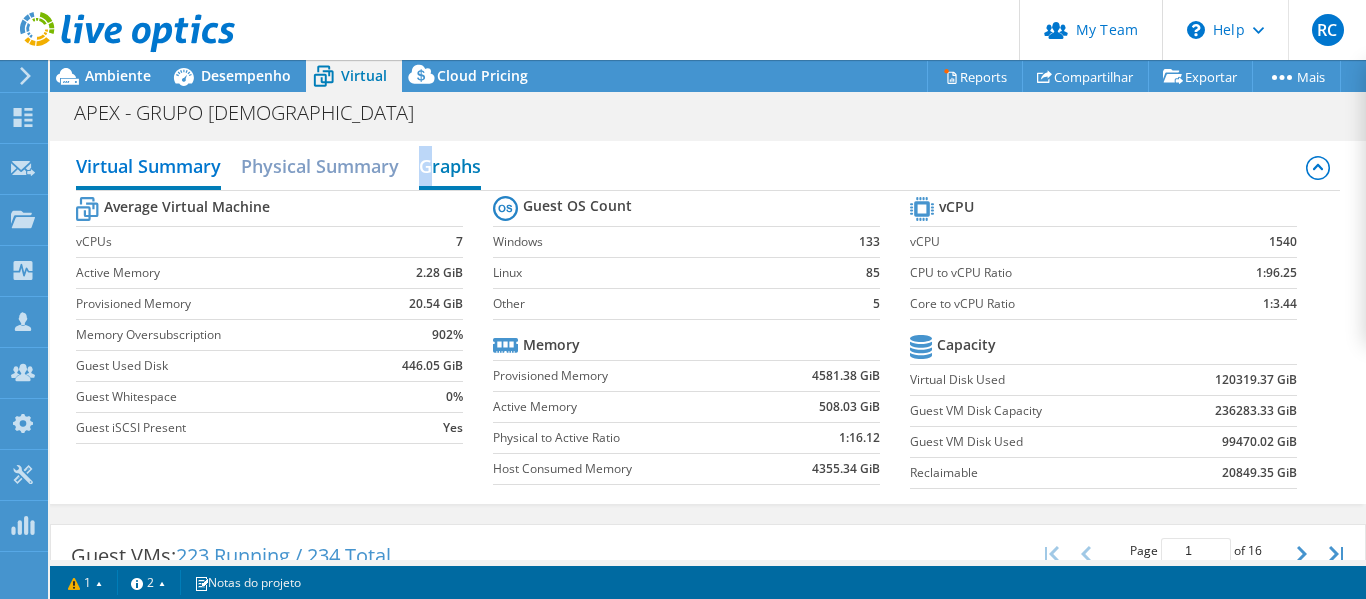 click on "Graphs" at bounding box center [450, 168] 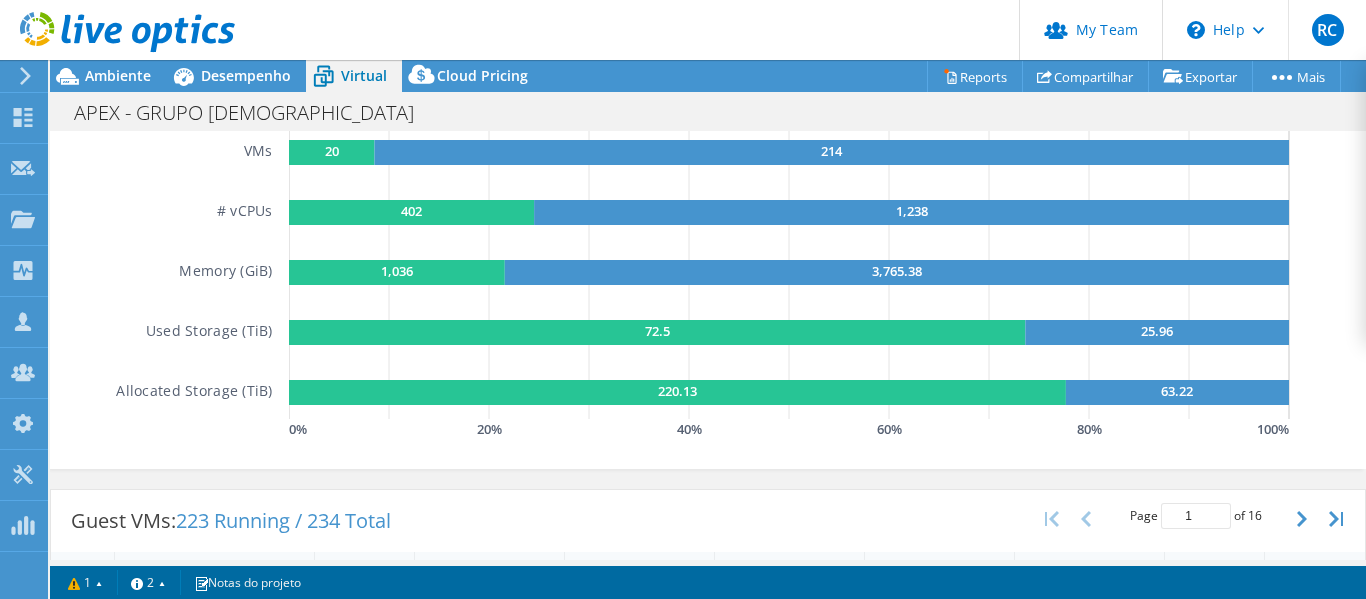 scroll, scrollTop: 200, scrollLeft: 0, axis: vertical 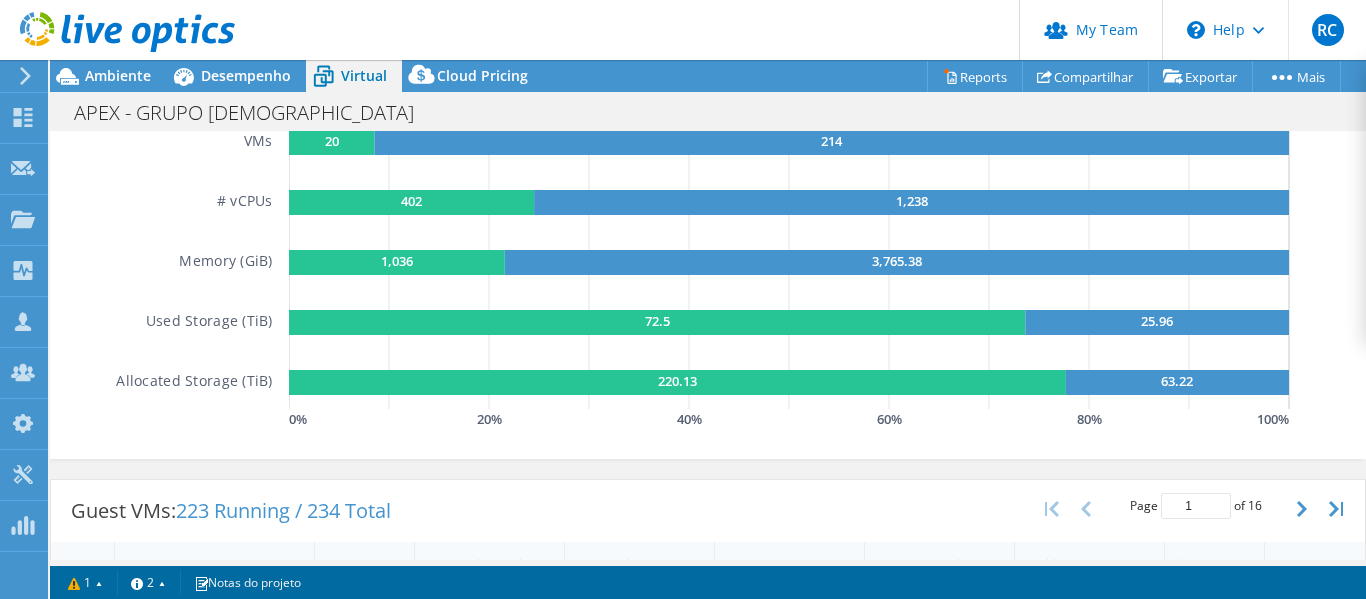 click on "20 214 402 1,238 1,036 3,765.38 72.5 25.96 220.13 63.22" 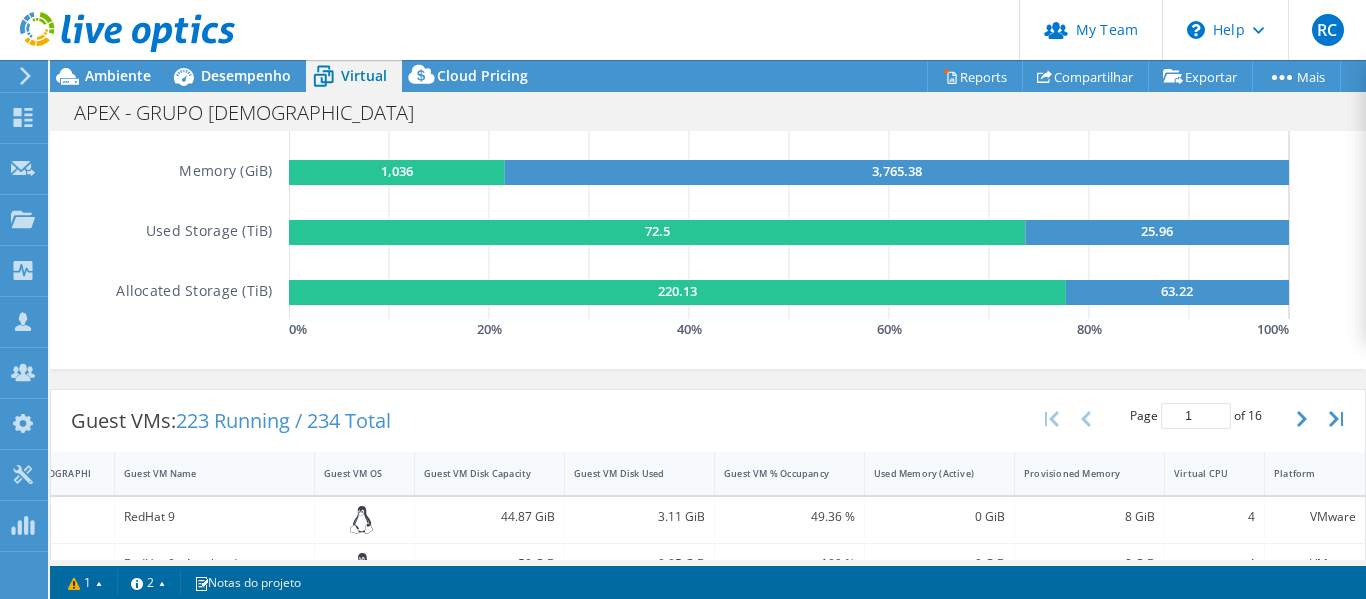 scroll, scrollTop: 300, scrollLeft: 0, axis: vertical 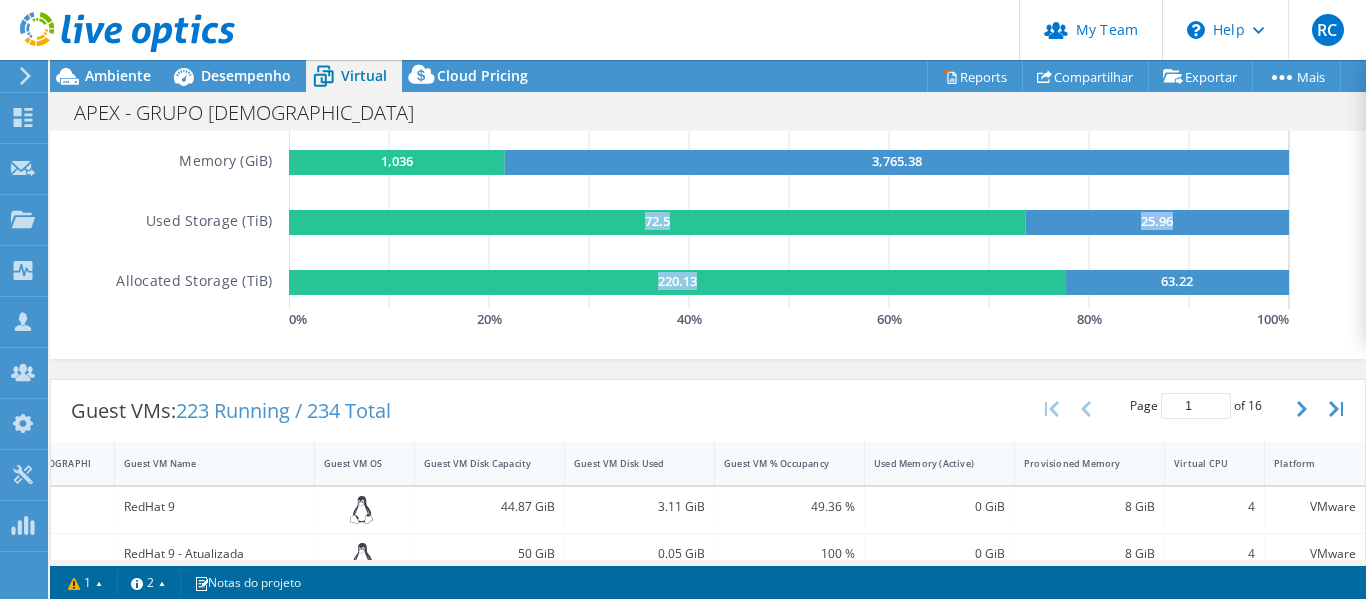 drag, startPoint x: 1084, startPoint y: 285, endPoint x: 531, endPoint y: 233, distance: 555.43945 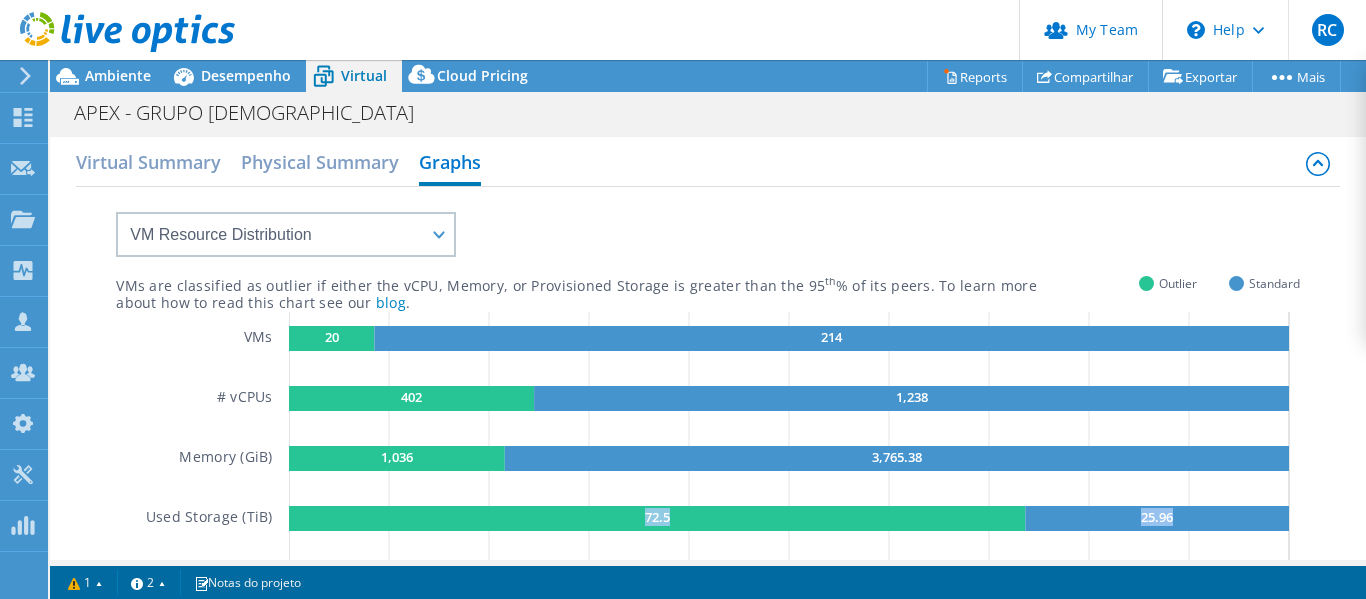 scroll, scrollTop: 0, scrollLeft: 0, axis: both 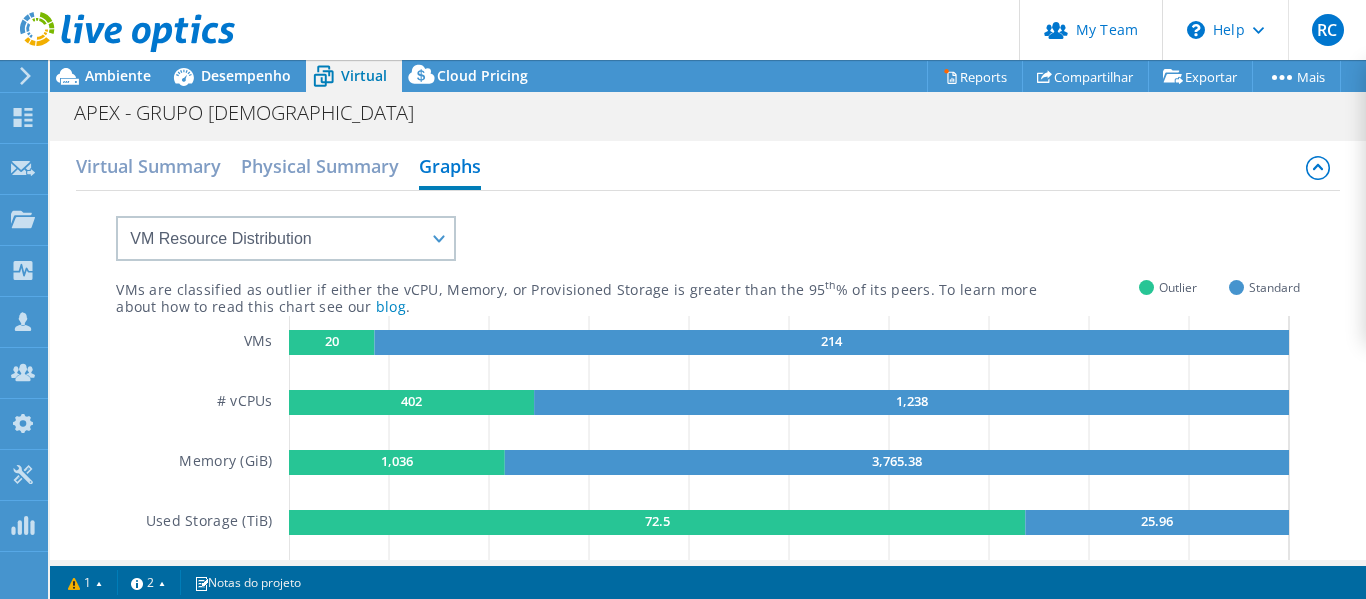 click on "VMs are classified as outlier if either the vCPU, Memory, or Provisioned Storage is greater than the 95 th % of its peers. To learn more about how to read this chart see our   blog . Outlier Standard VMs # vCPUs Memory (GiB) Used Storage (TiB) Allocated Storage (TiB) 20 214 402 1,238 1,036 3,765.38 72.5 25.96 220.13 63.22 0 % 20 % 40 % 60 % 80 % 100 % GaugeChartPercentageAxisTexta" at bounding box center (707, 412) 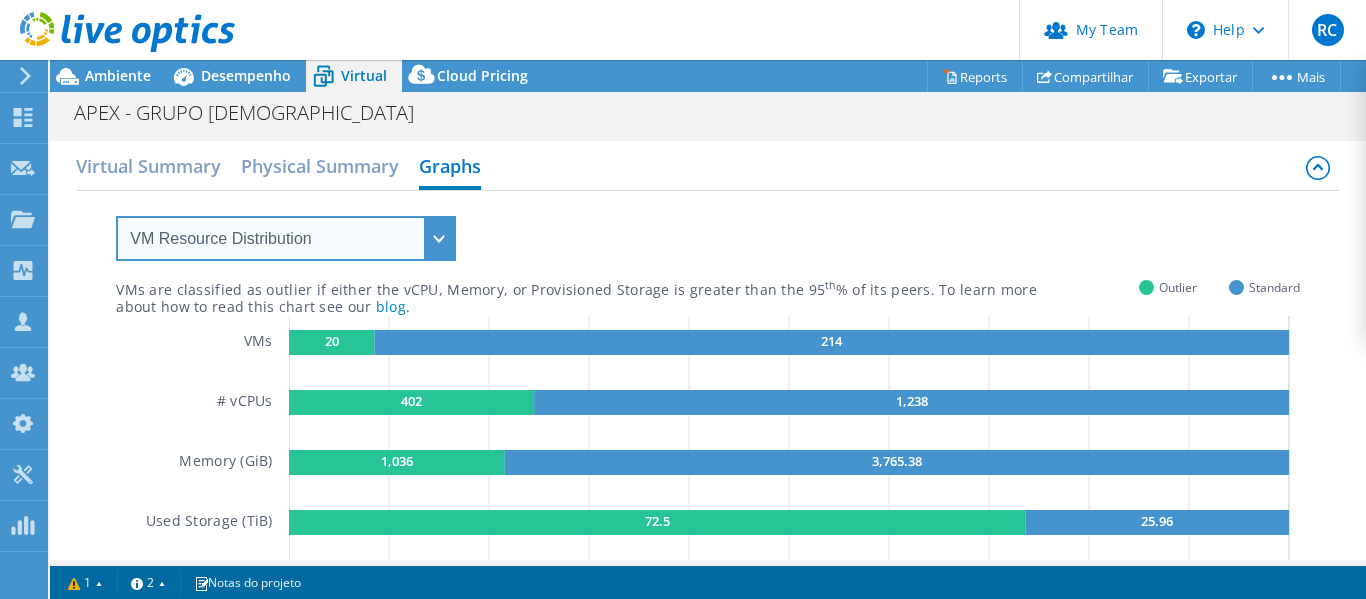click on "VM Resource Distribution Provisioning Contrast Over Provisioning" at bounding box center (286, 238) 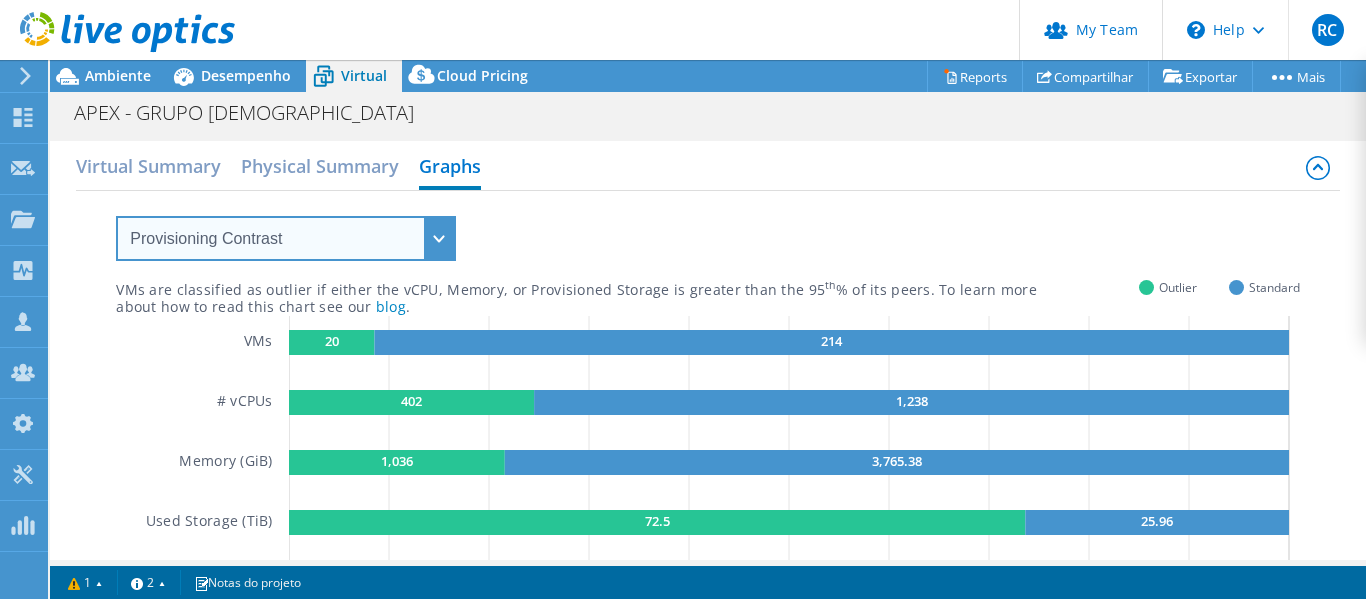 click on "VM Resource Distribution Provisioning Contrast Over Provisioning" at bounding box center [286, 238] 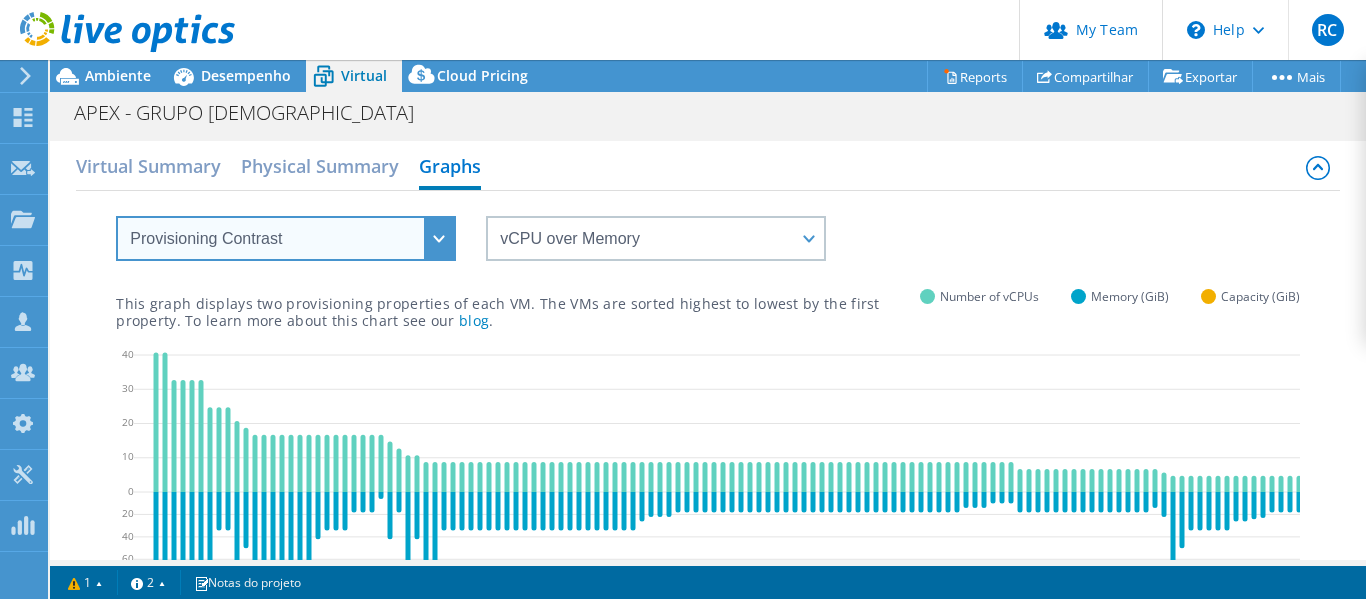 scroll, scrollTop: 300, scrollLeft: 0, axis: vertical 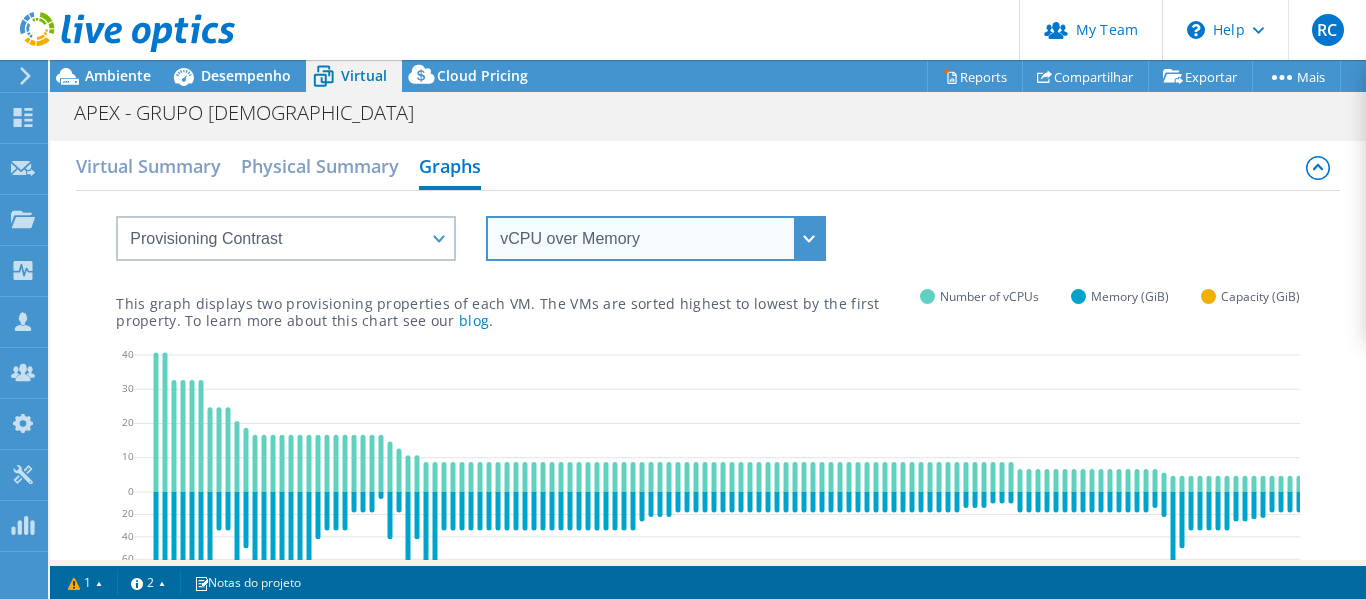 click on "vCPU over Memory vCPU over Capacity Memory over vCPU Memory over Capacity Capacity over vCPU Capacity over Memory" at bounding box center [656, 238] 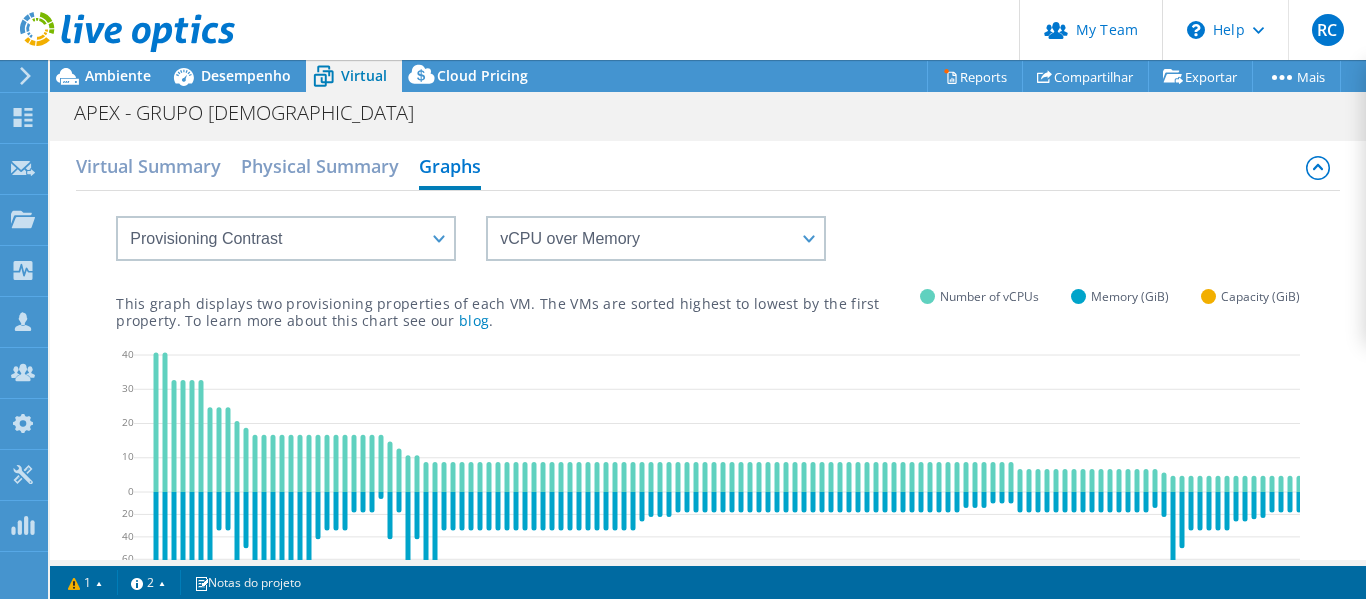 click on "vCPU over Memory vCPU over Capacity Memory over vCPU Memory over Capacity Capacity over vCPU Capacity over Memory" at bounding box center (707, 226) 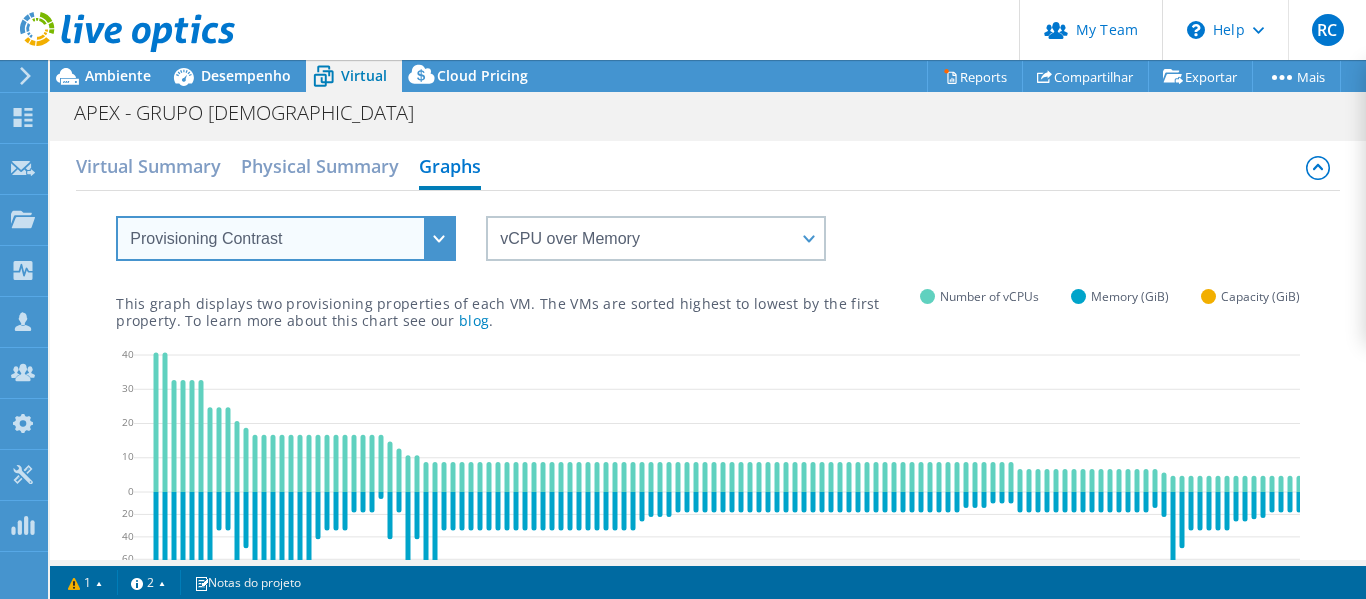 click on "VM Resource Distribution Provisioning Contrast Over Provisioning" at bounding box center (286, 238) 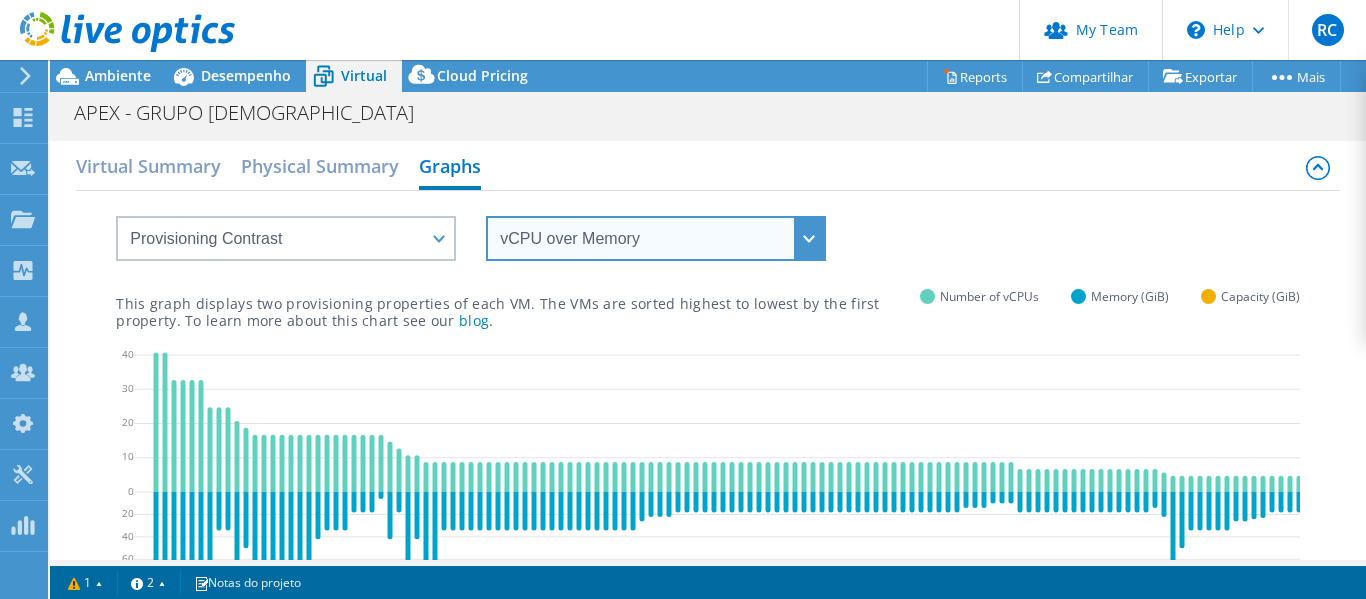 click on "vCPU over Memory vCPU over Capacity Memory over vCPU Memory over Capacity Capacity over vCPU Capacity over Memory" at bounding box center [656, 238] 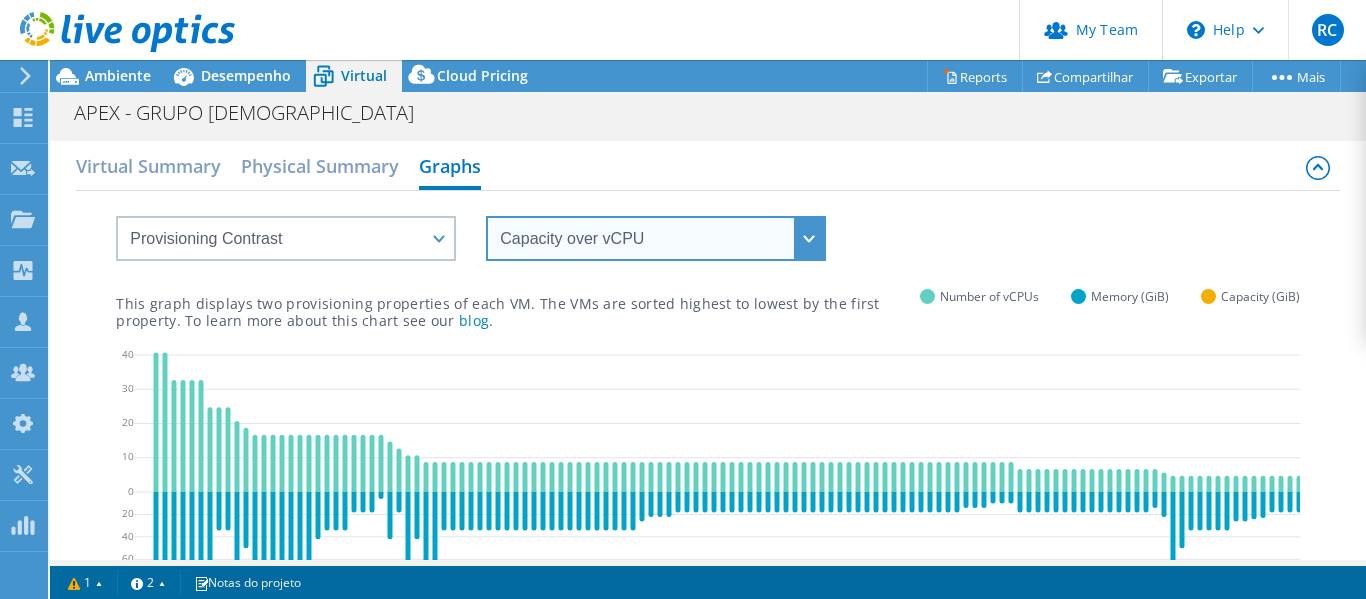 click on "vCPU over Memory vCPU over Capacity Memory over vCPU Memory over Capacity Capacity over vCPU Capacity over Memory" at bounding box center (656, 238) 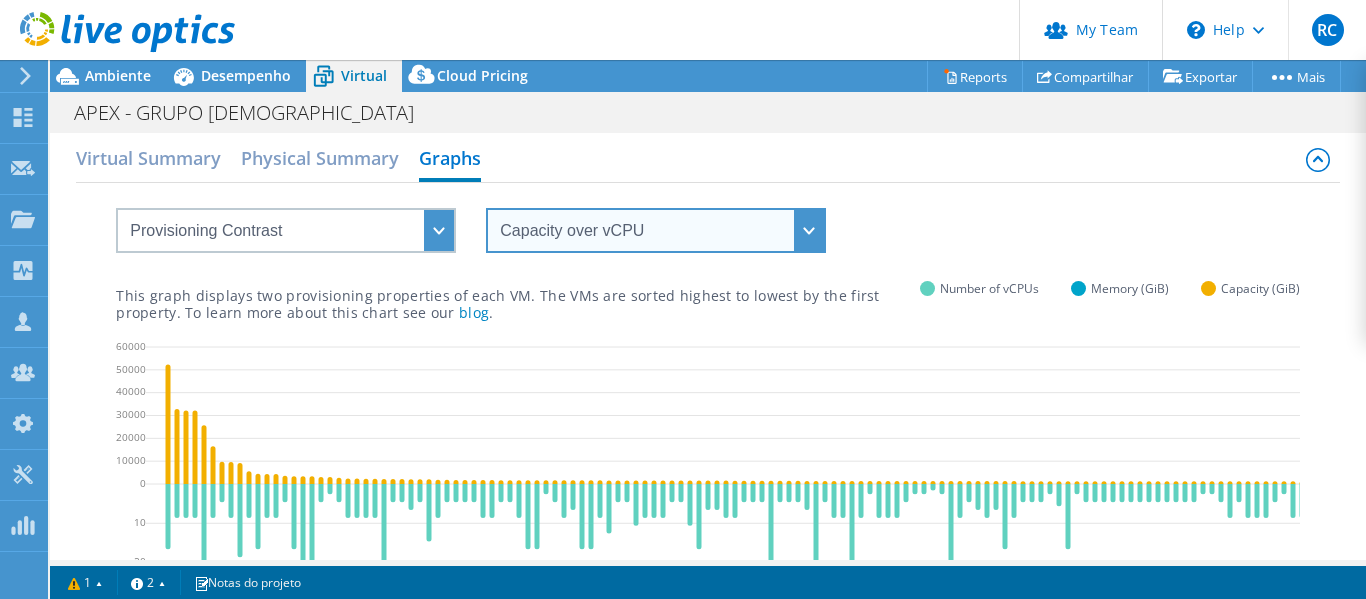 scroll, scrollTop: 0, scrollLeft: 0, axis: both 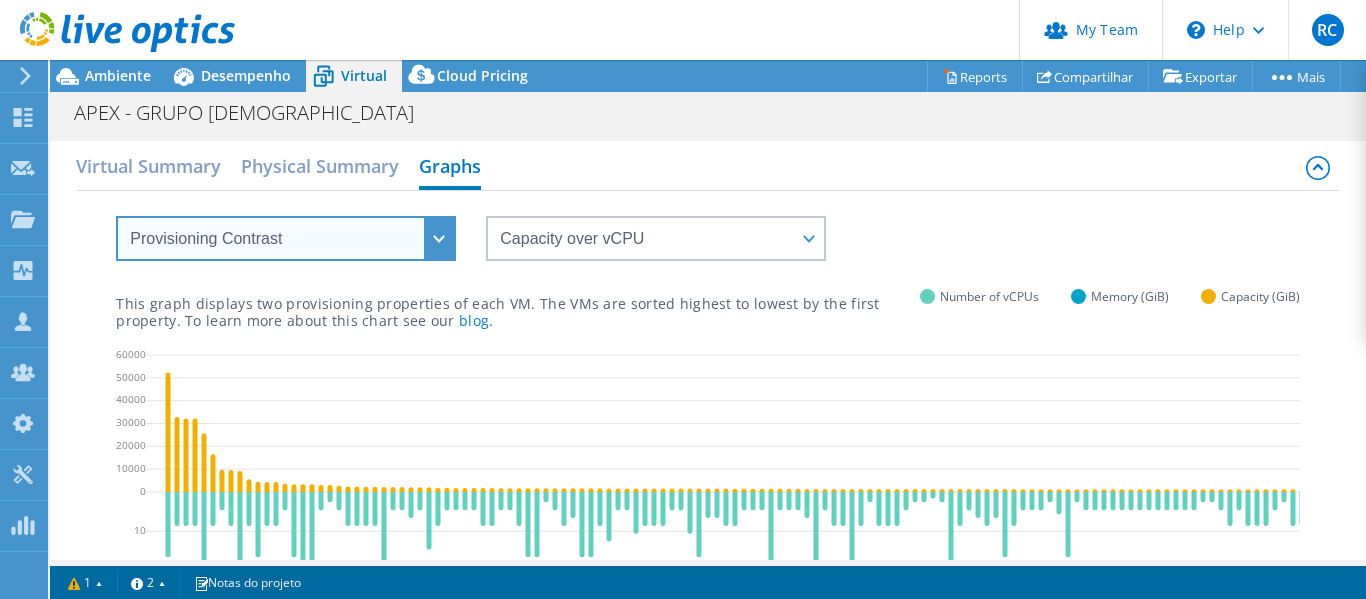 click on "VM Resource Distribution Provisioning Contrast Over Provisioning" at bounding box center (286, 238) 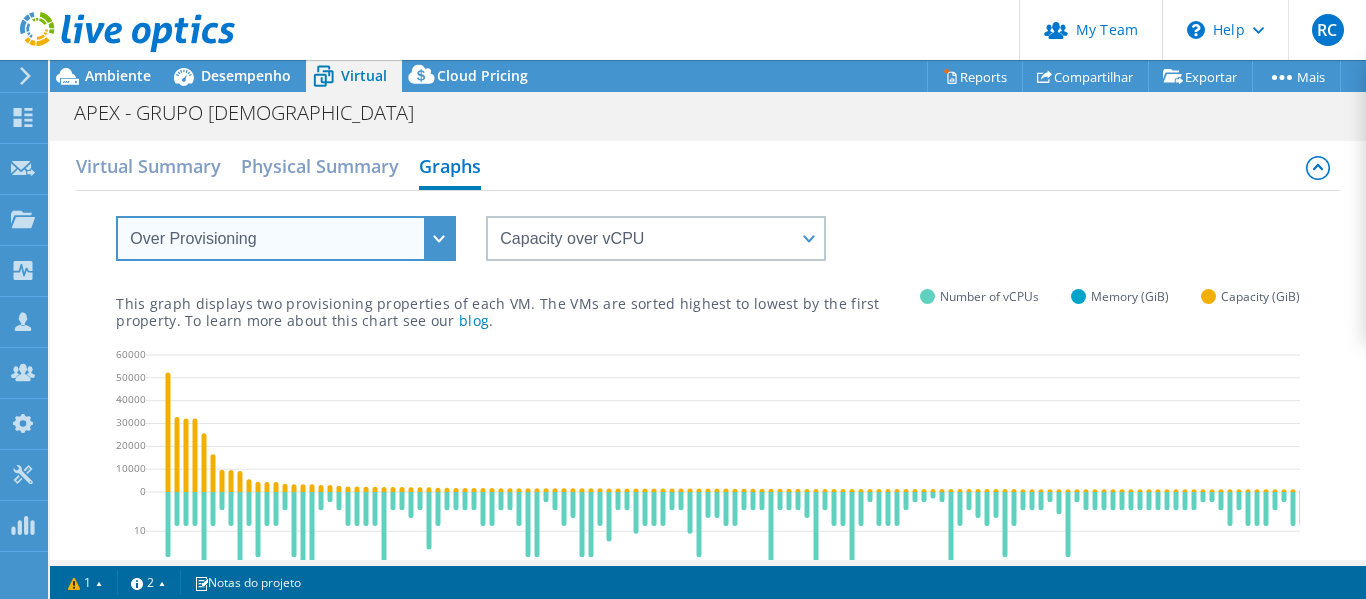 click on "VM Resource Distribution Provisioning Contrast Over Provisioning" at bounding box center (286, 238) 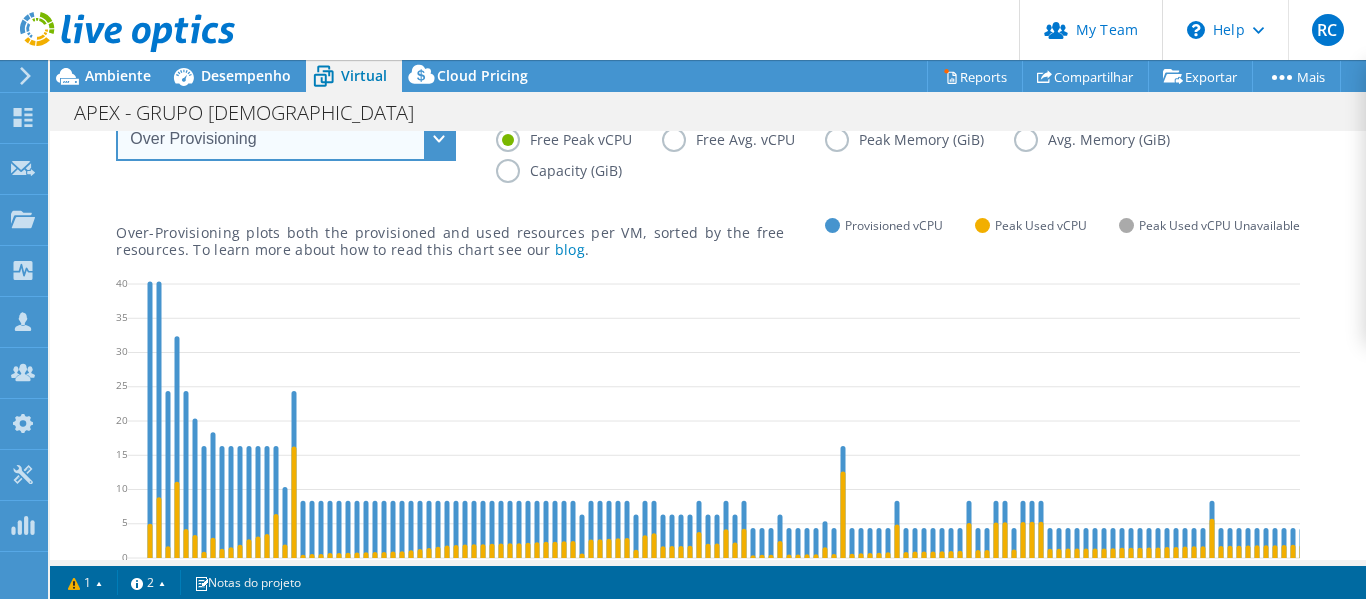 scroll, scrollTop: 0, scrollLeft: 0, axis: both 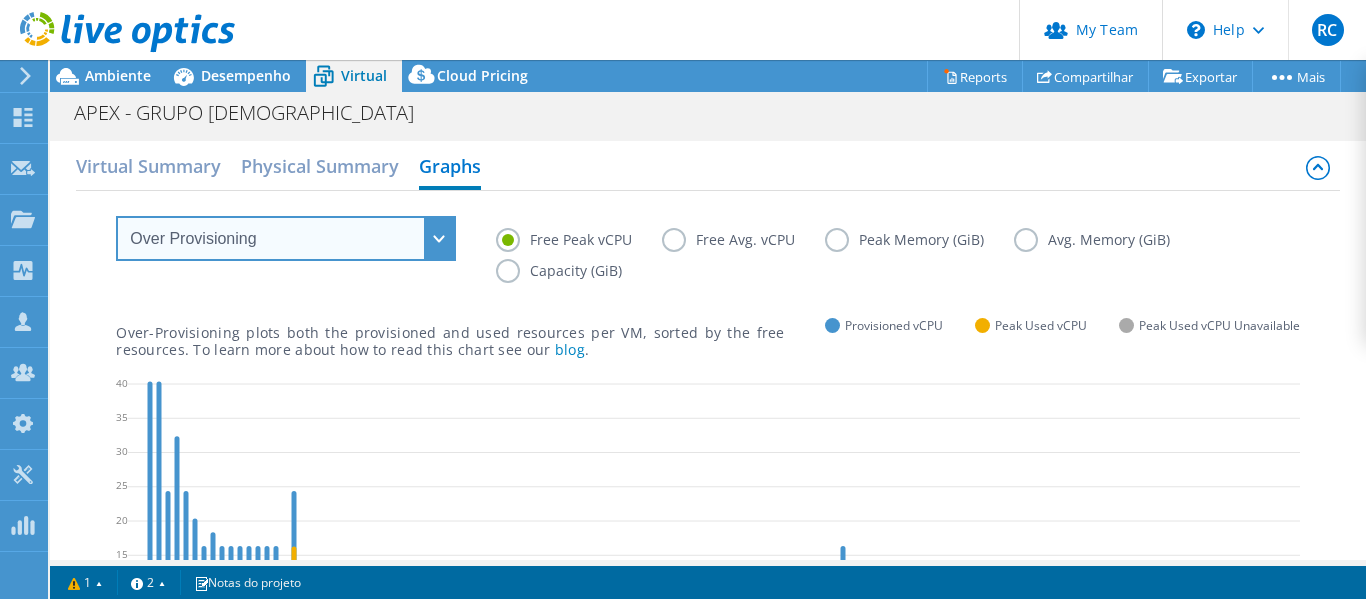 click on "VM Resource Distribution Provisioning Contrast Over Provisioning" at bounding box center (286, 238) 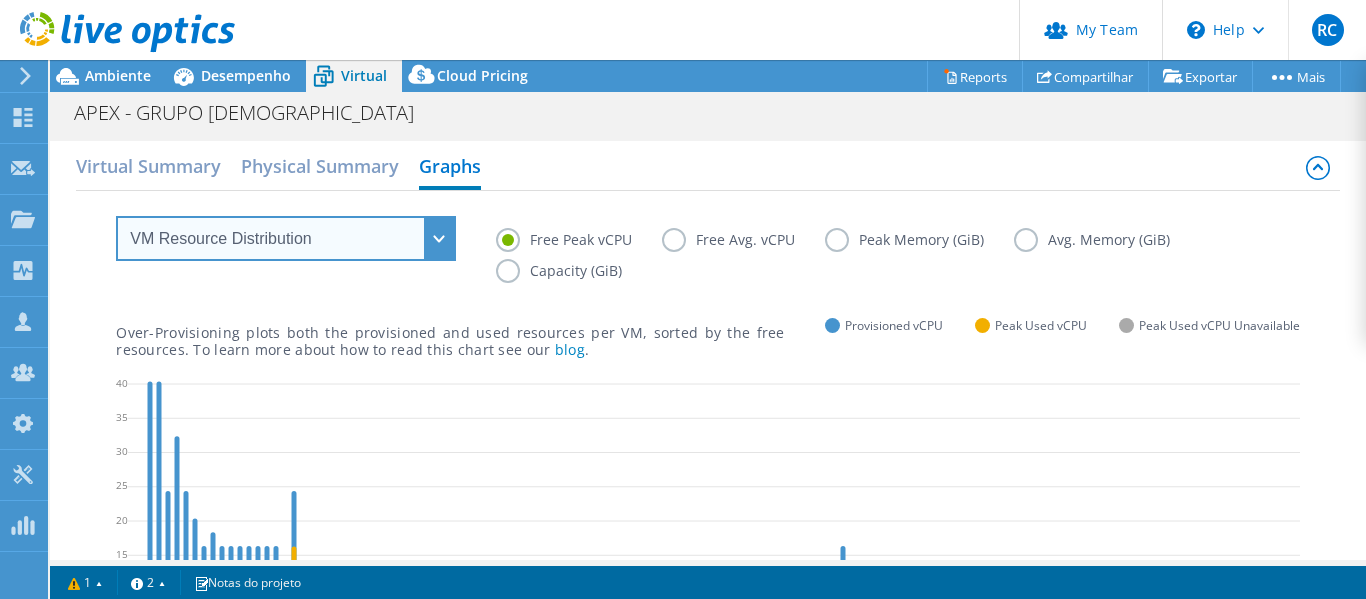 click on "VM Resource Distribution Provisioning Contrast Over Provisioning" at bounding box center (286, 238) 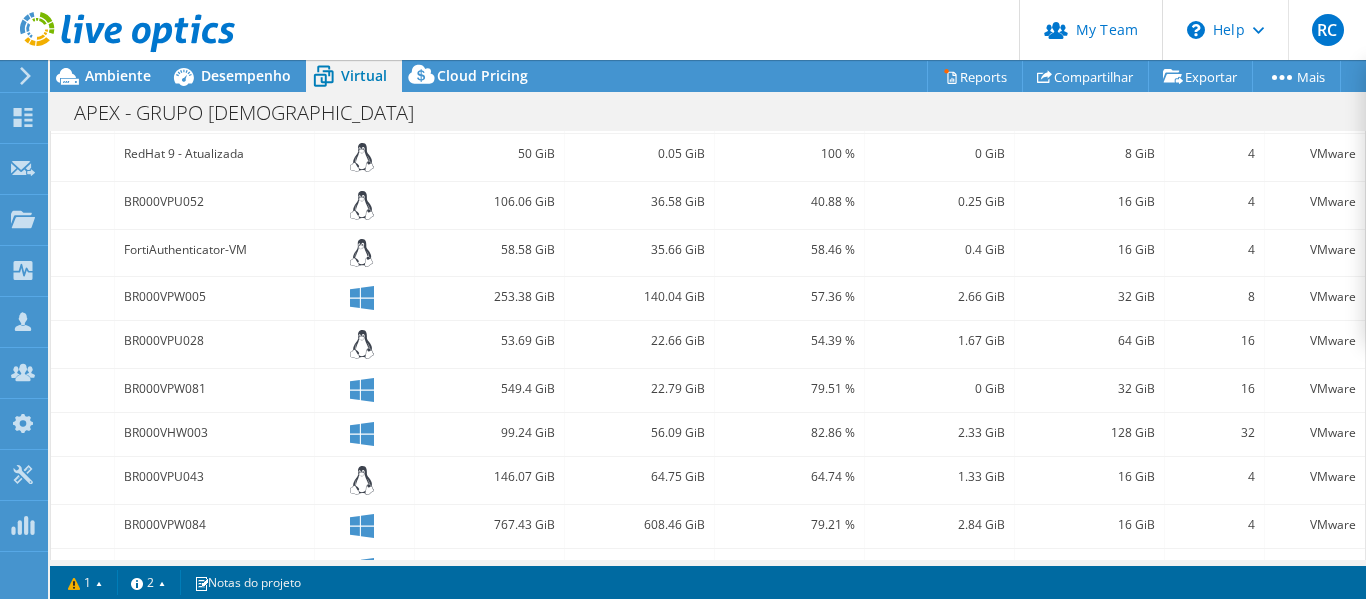 scroll, scrollTop: 934, scrollLeft: 0, axis: vertical 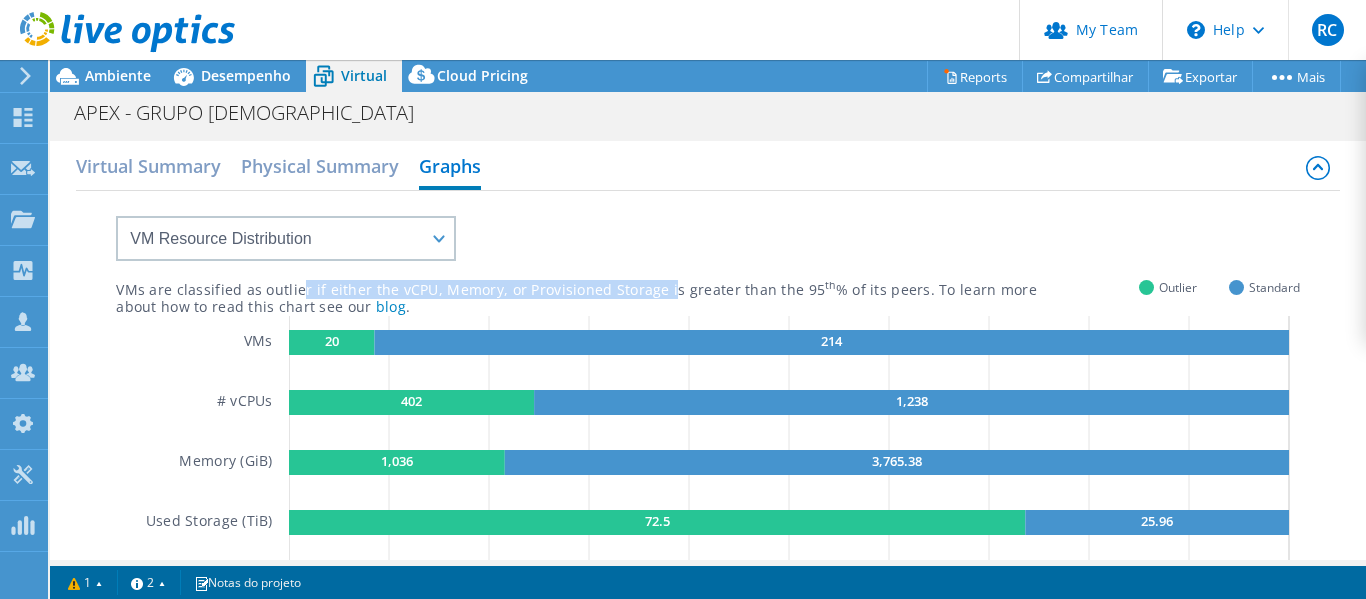 drag, startPoint x: 330, startPoint y: 288, endPoint x: 689, endPoint y: 295, distance: 359.06824 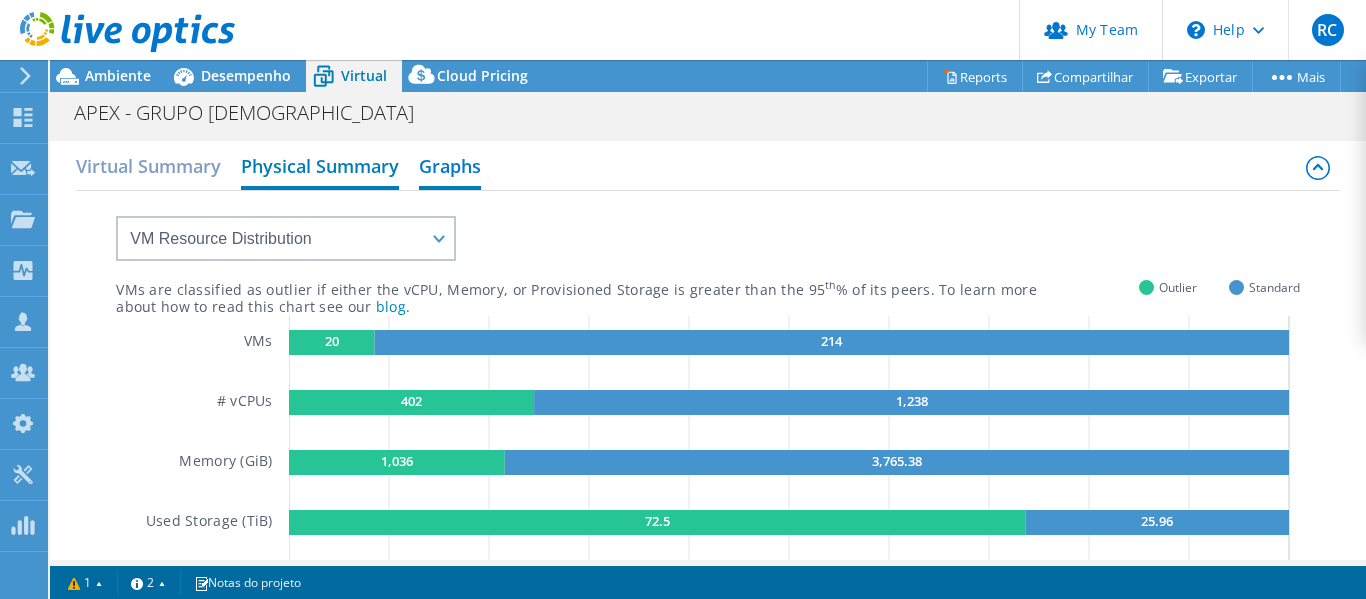 click on "Physical Summary" at bounding box center (320, 168) 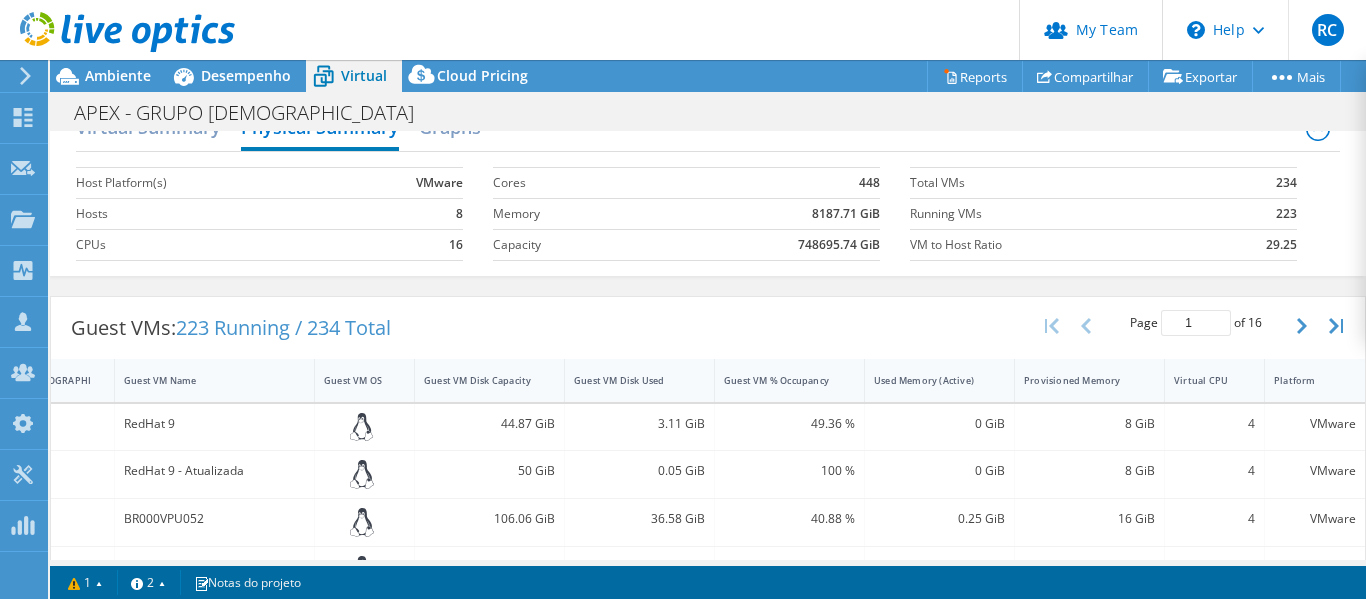 scroll, scrollTop: 0, scrollLeft: 0, axis: both 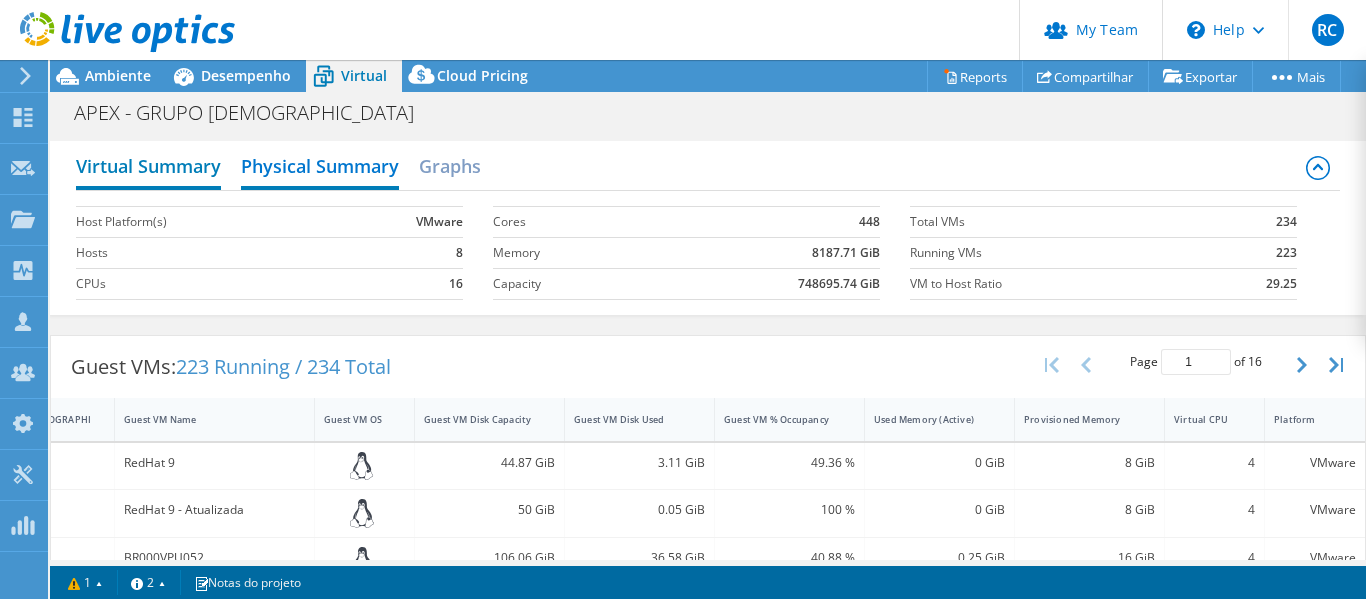 click on "Virtual Summary" at bounding box center (148, 168) 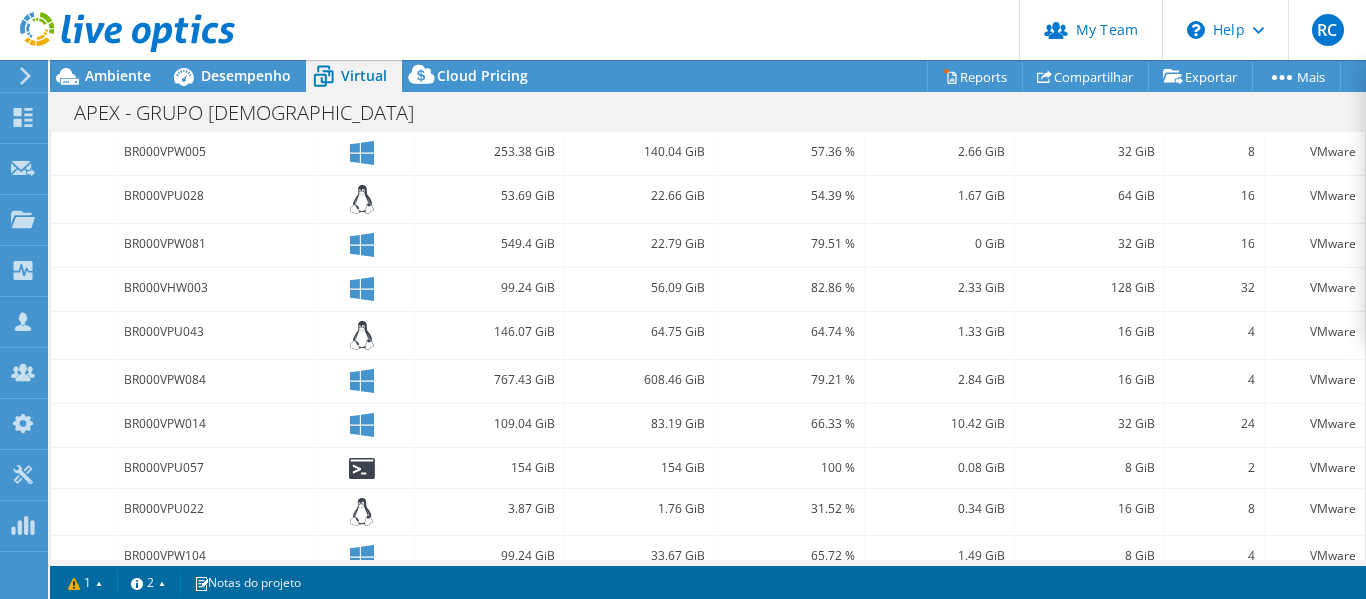 scroll, scrollTop: 779, scrollLeft: 0, axis: vertical 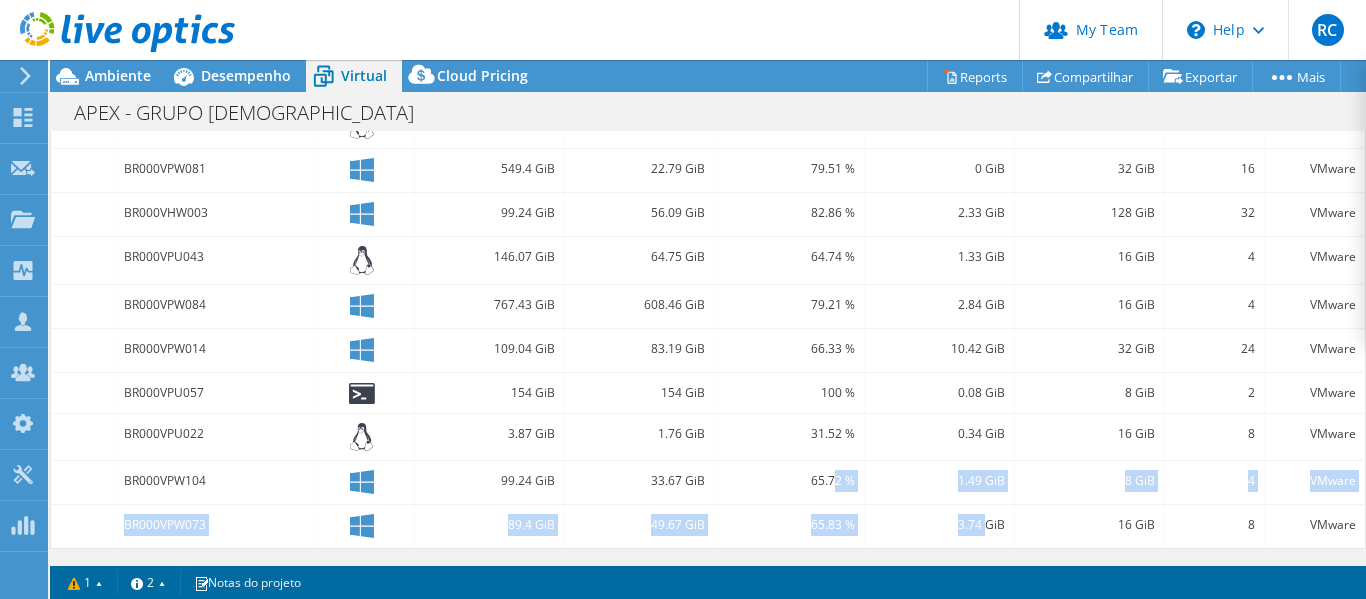 drag, startPoint x: 965, startPoint y: 525, endPoint x: 480, endPoint y: 178, distance: 596.3506 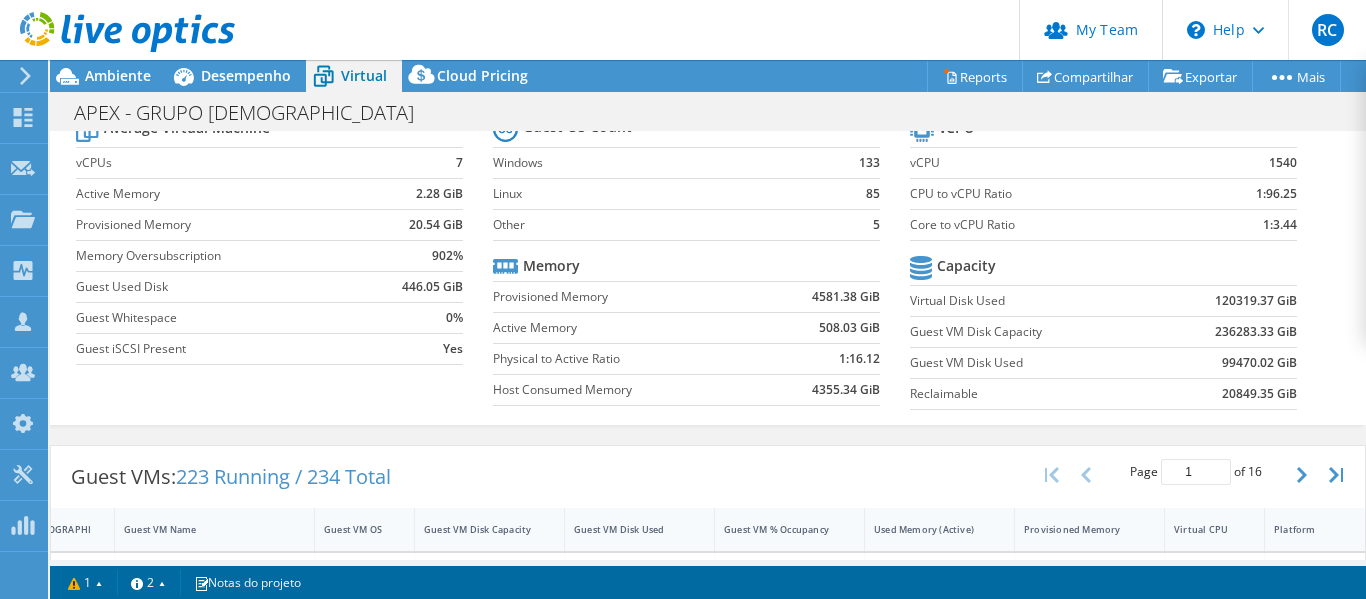 scroll, scrollTop: 0, scrollLeft: 0, axis: both 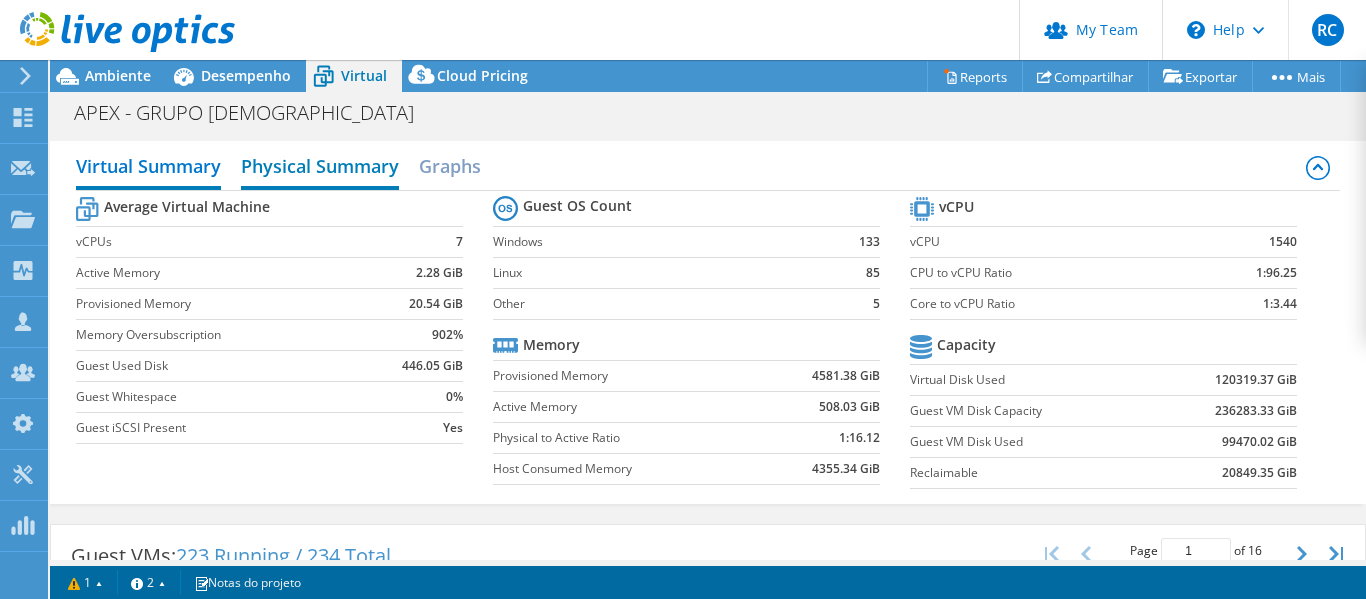 click on "Physical Summary" at bounding box center (320, 168) 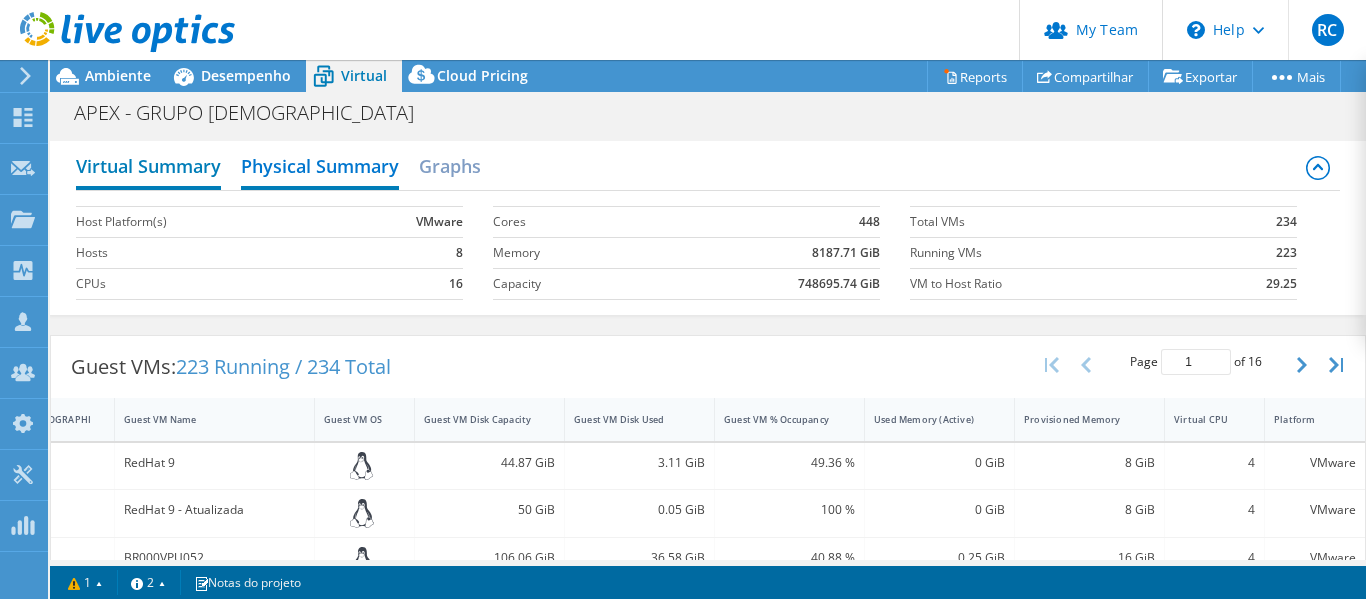 click on "Virtual Summary" at bounding box center [148, 168] 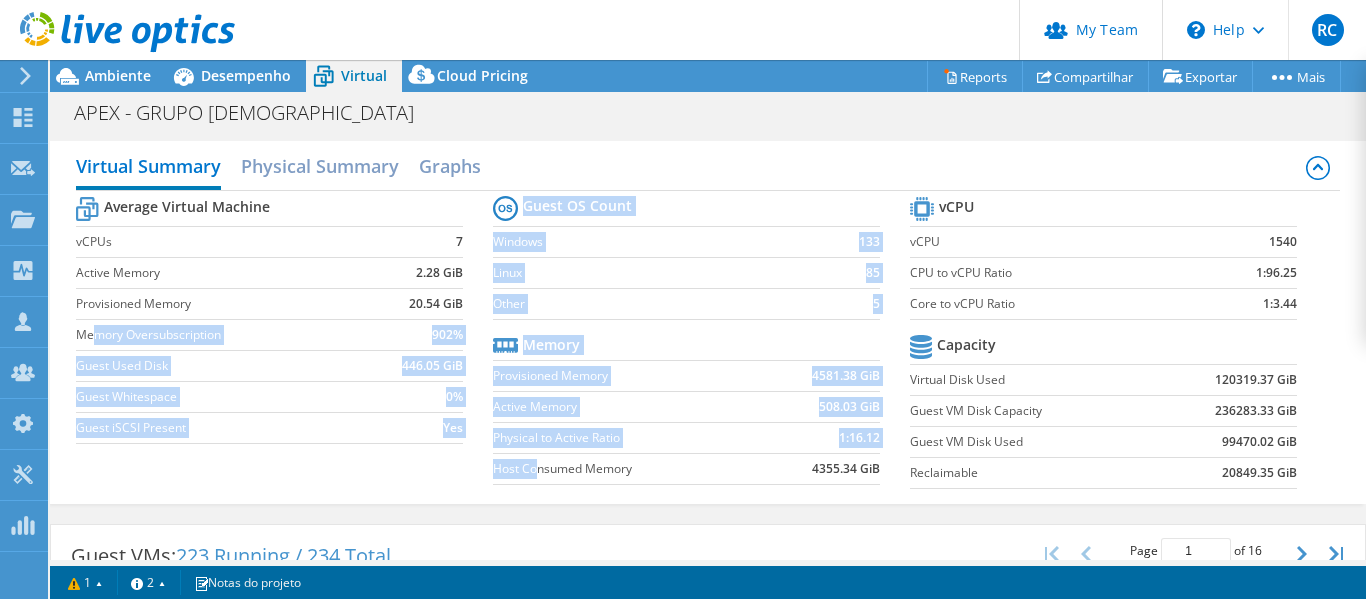 drag, startPoint x: 99, startPoint y: 337, endPoint x: 526, endPoint y: 458, distance: 443.81302 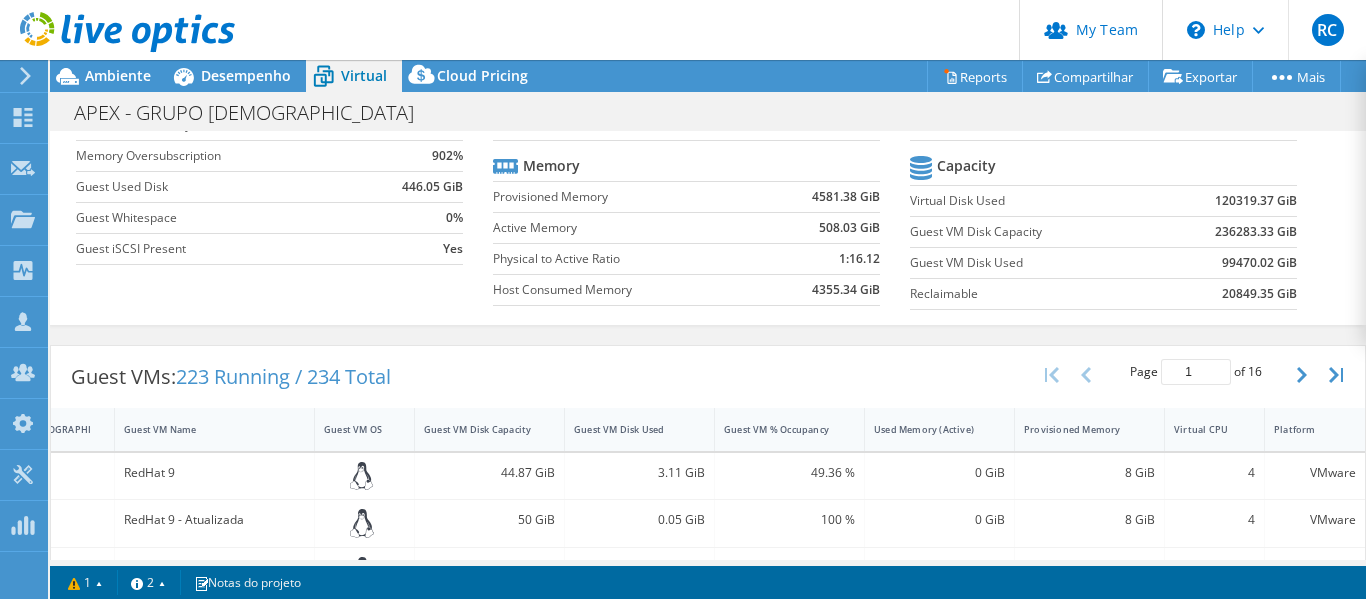 scroll, scrollTop: 0, scrollLeft: 0, axis: both 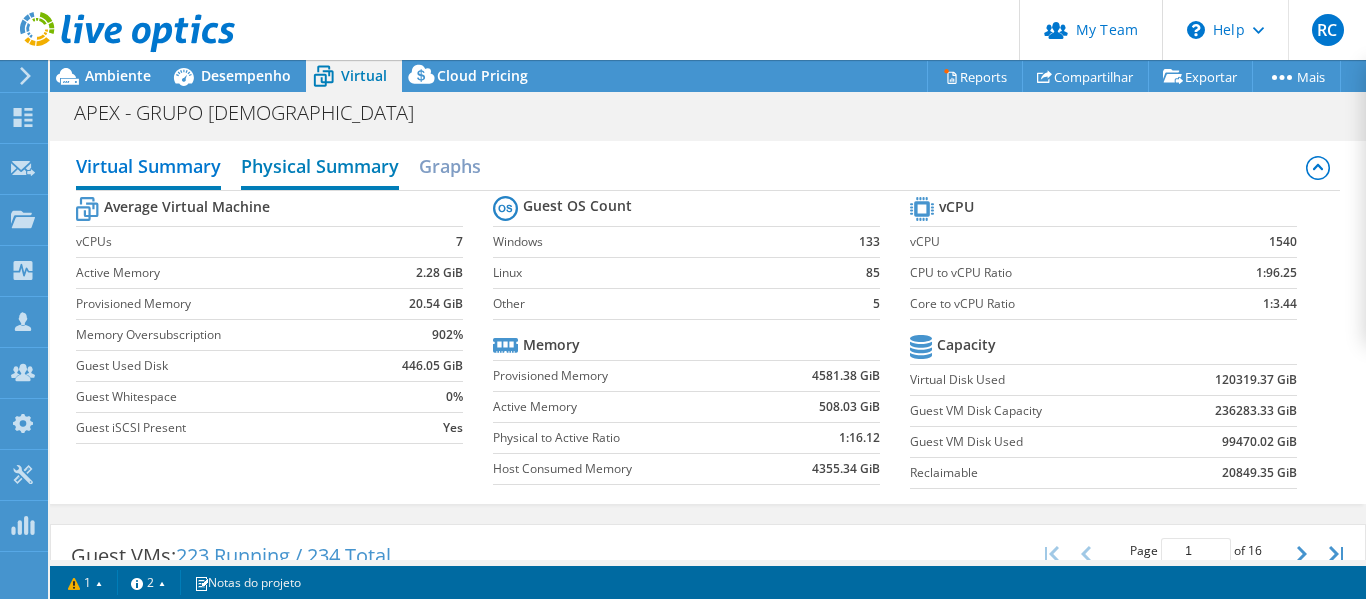 click on "Physical Summary" at bounding box center [320, 168] 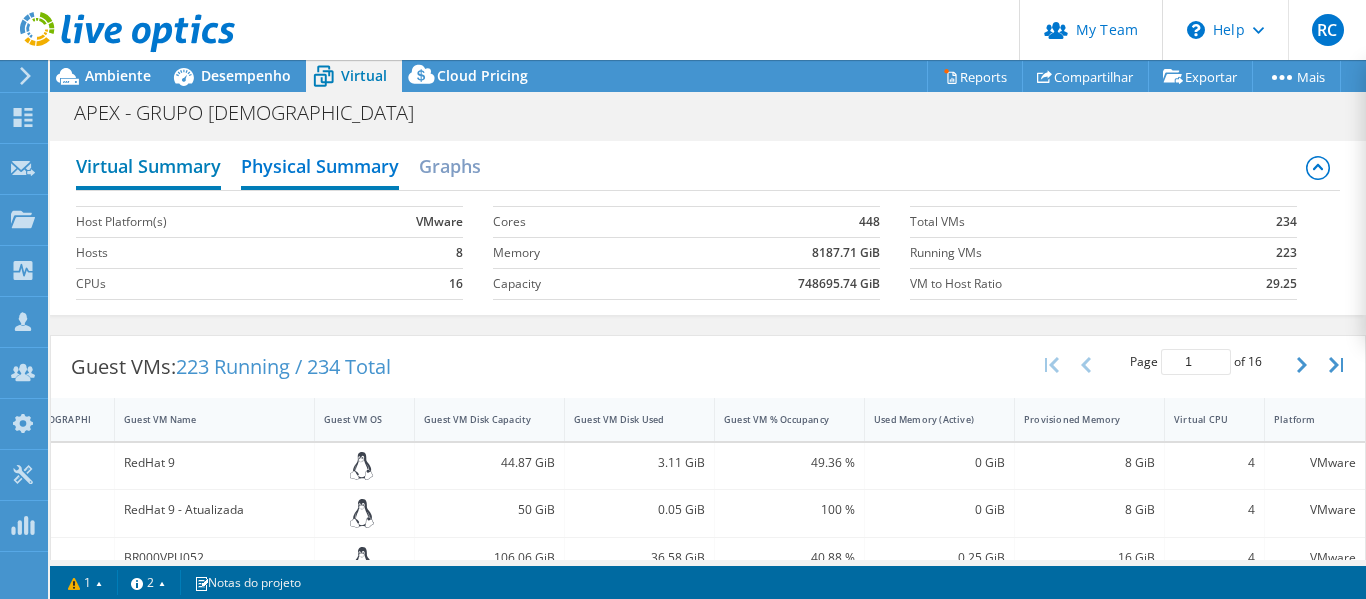 click on "Virtual Summary" at bounding box center (148, 168) 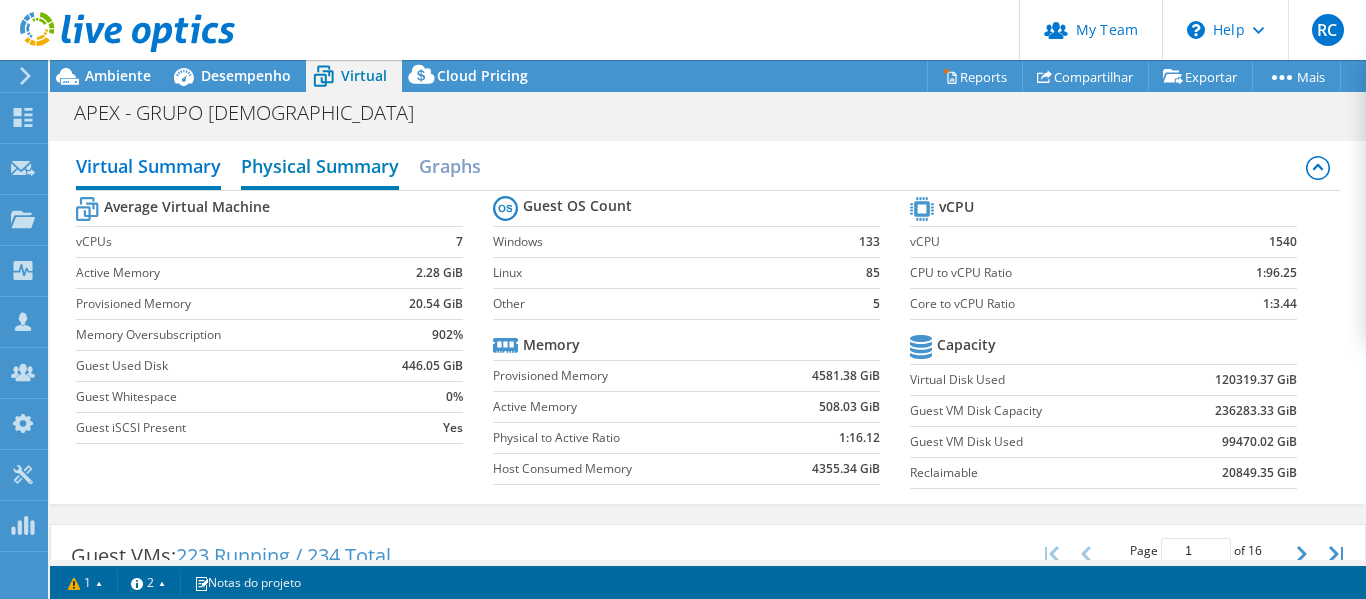 click on "Physical Summary" at bounding box center [320, 168] 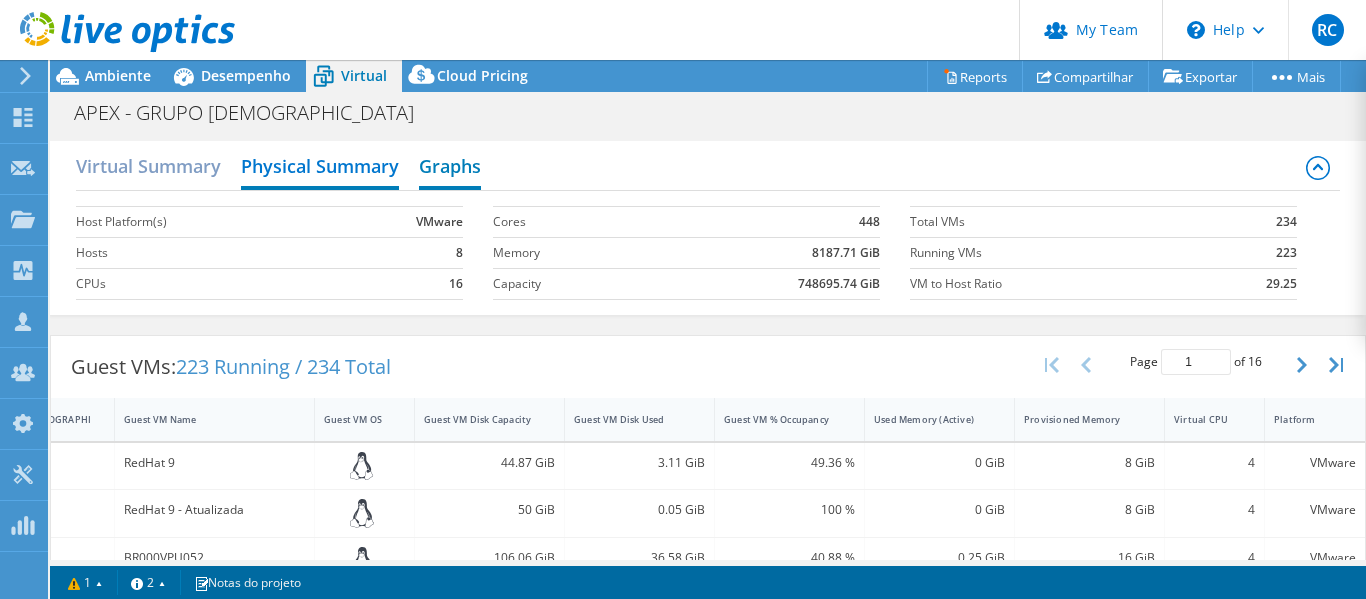click on "Graphs" at bounding box center [450, 168] 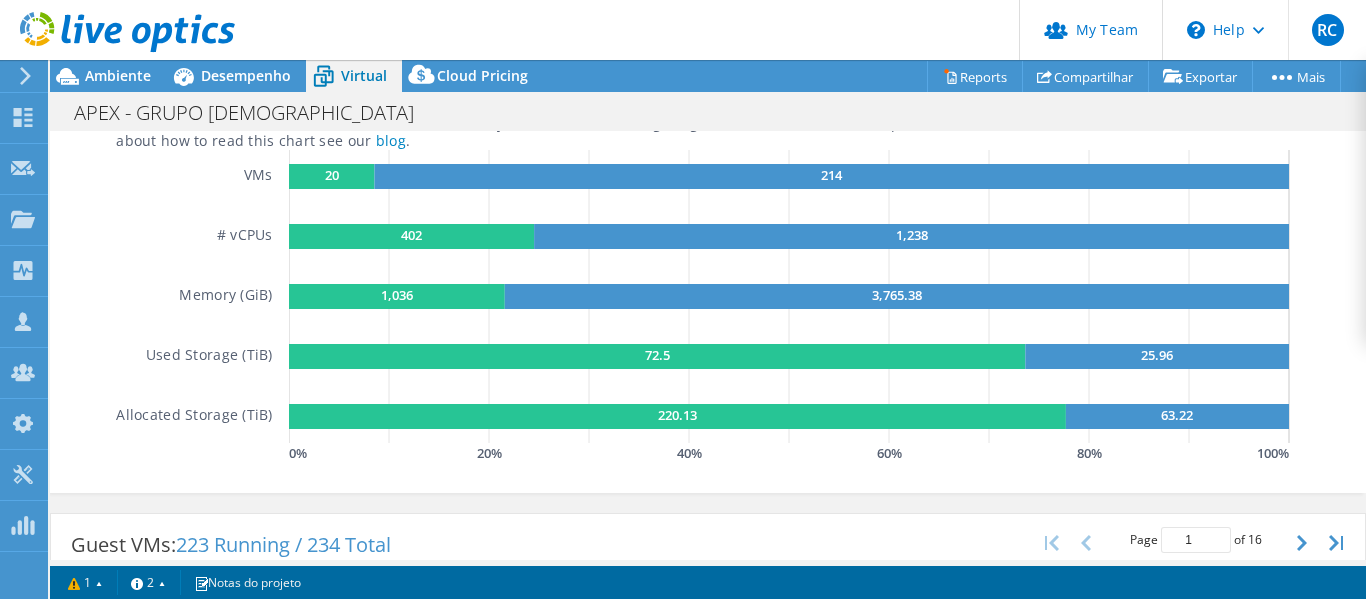 scroll, scrollTop: 0, scrollLeft: 0, axis: both 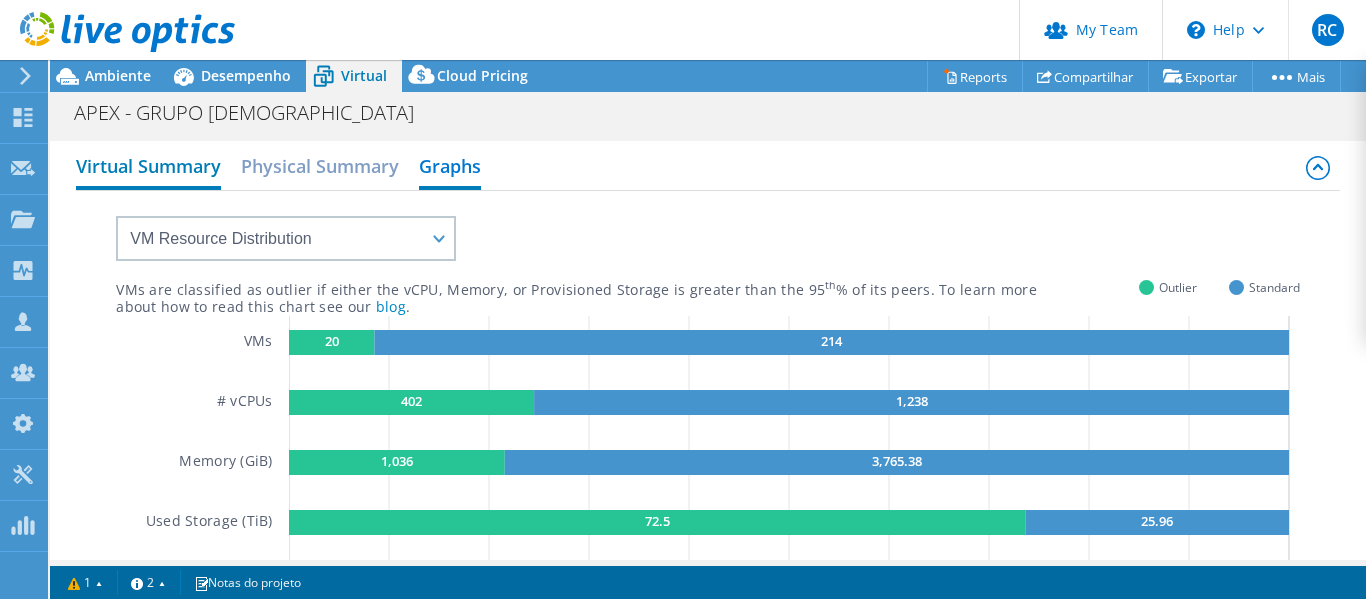 click on "Virtual Summary" at bounding box center [148, 168] 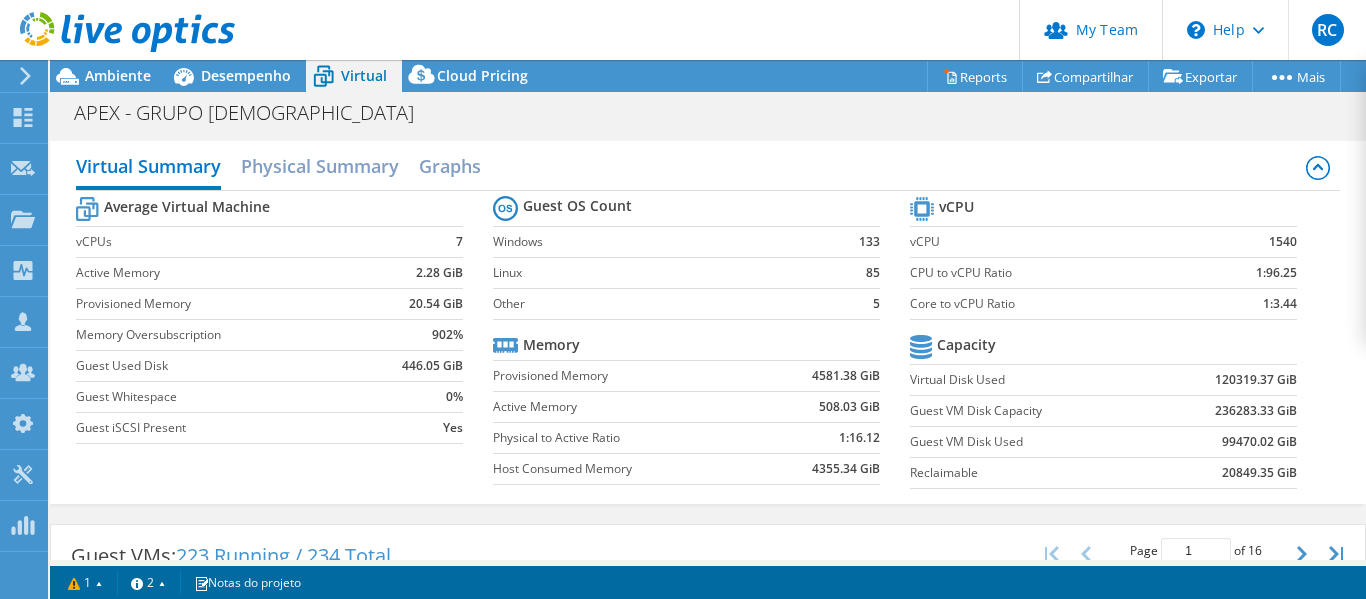 click on "Virtual Summary Physical Summary Graphs" at bounding box center (707, 168) 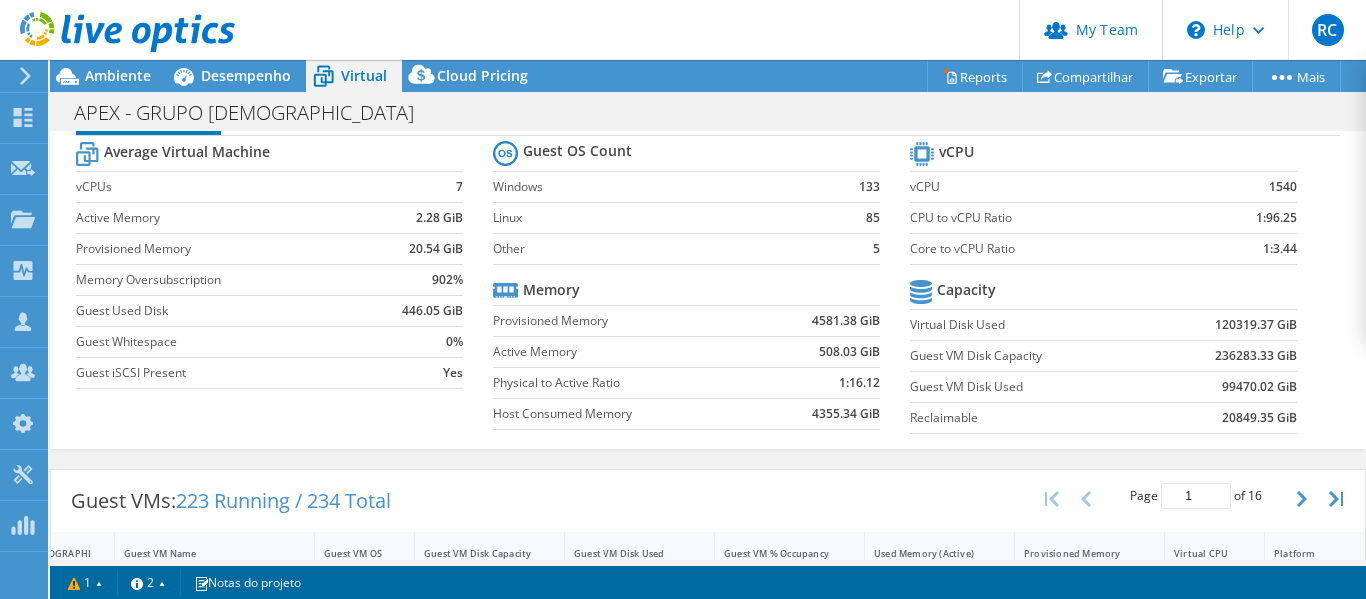scroll, scrollTop: 0, scrollLeft: 0, axis: both 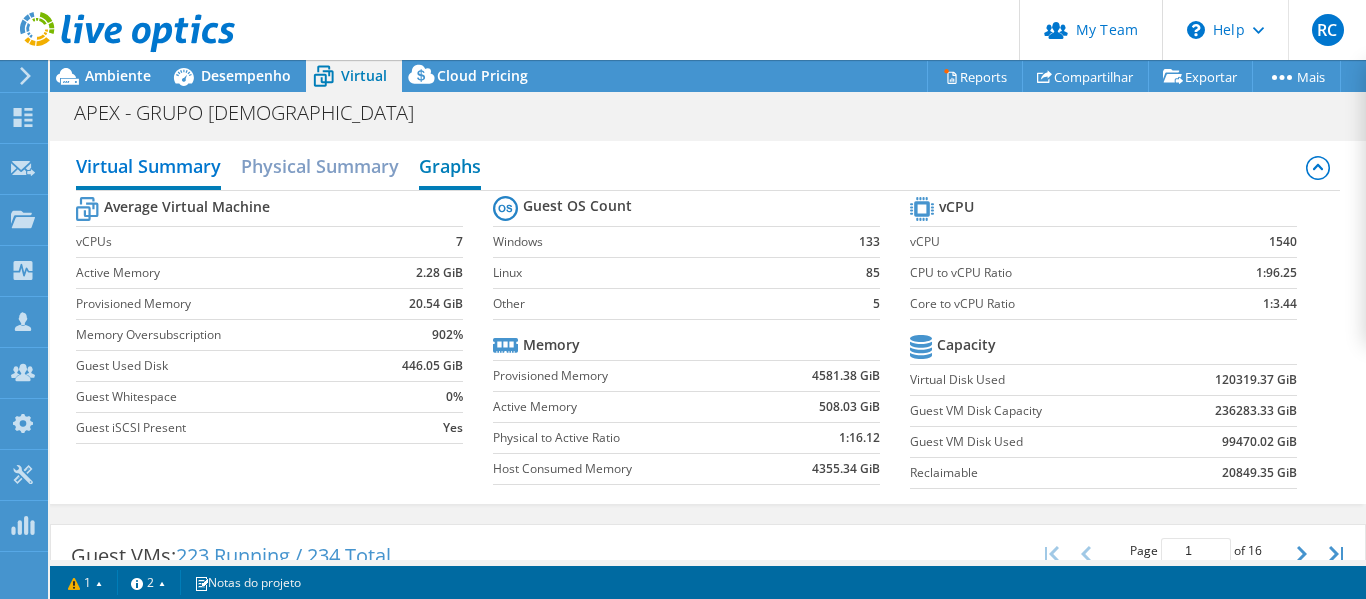 click on "Graphs" at bounding box center [450, 168] 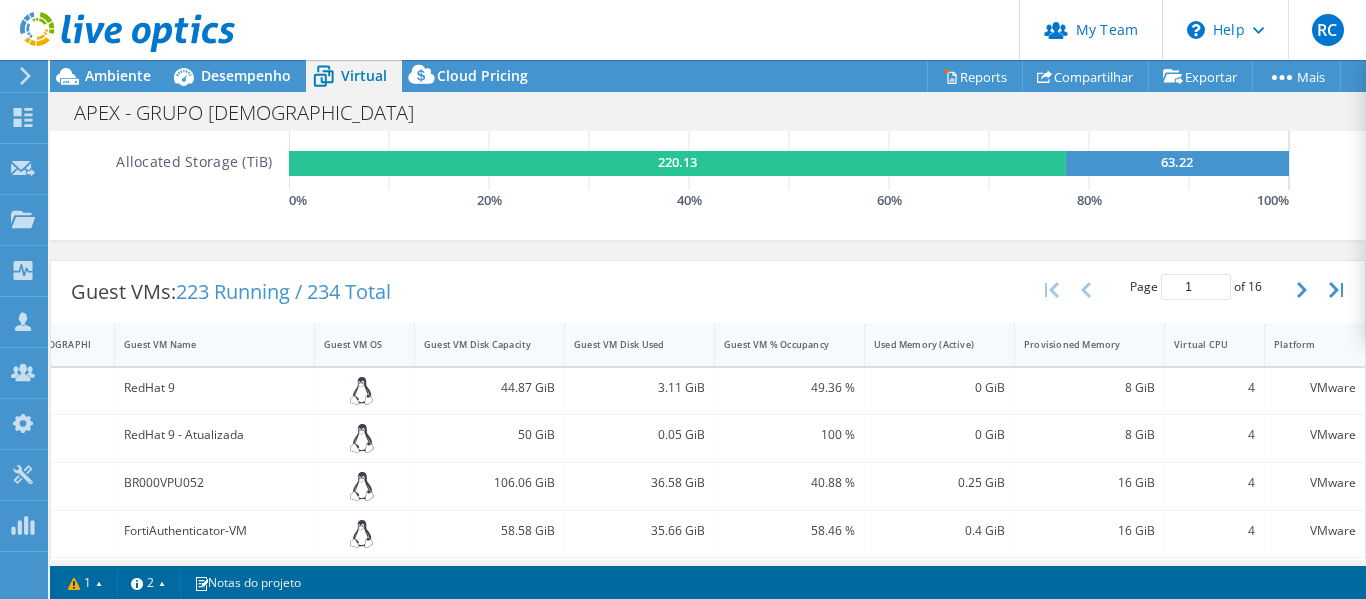 scroll, scrollTop: 0, scrollLeft: 0, axis: both 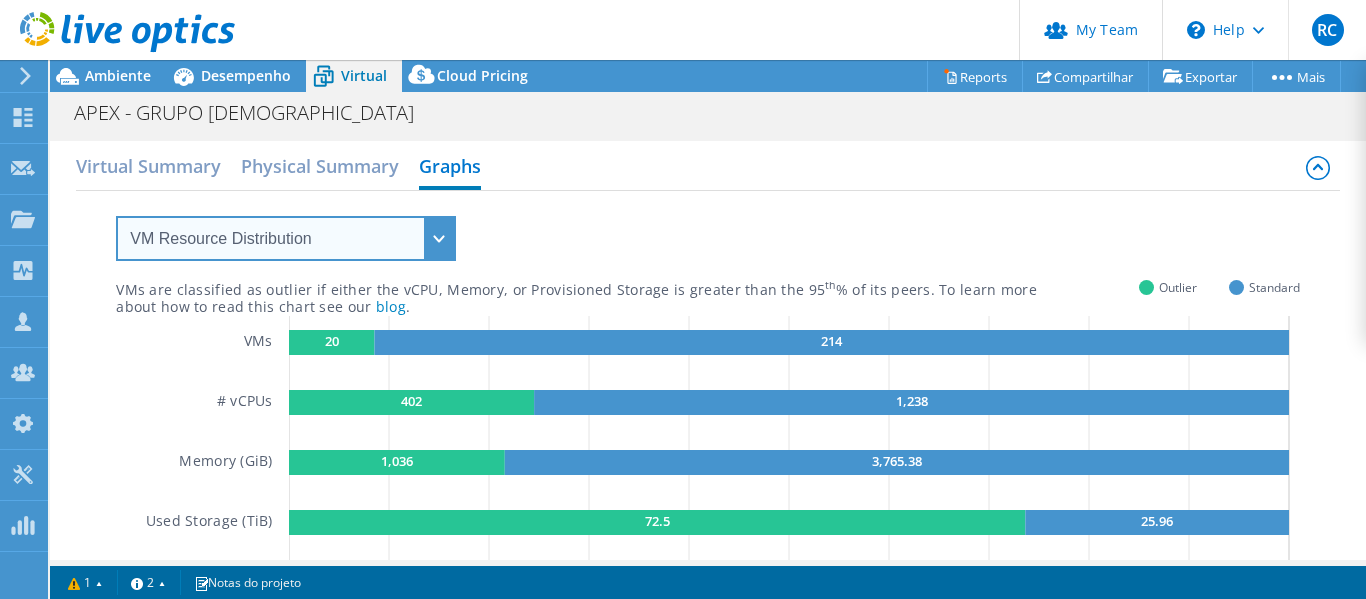 click on "VM Resource Distribution Provisioning Contrast Over Provisioning" at bounding box center (286, 238) 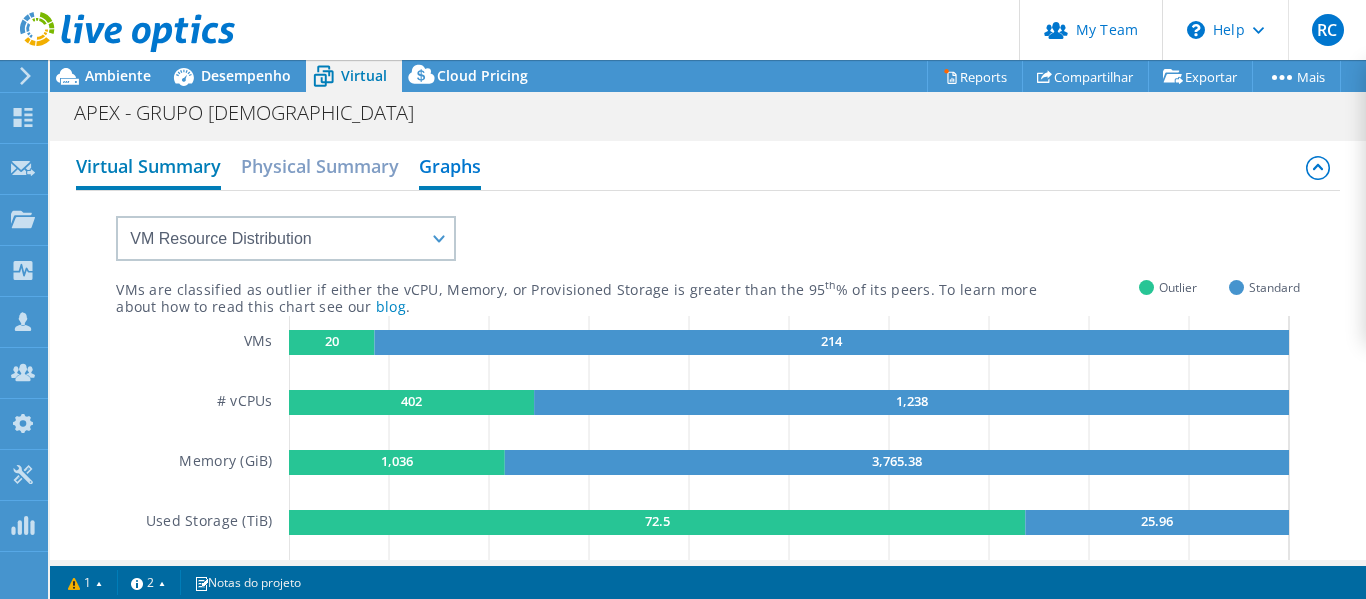 click on "Virtual Summary" at bounding box center [148, 168] 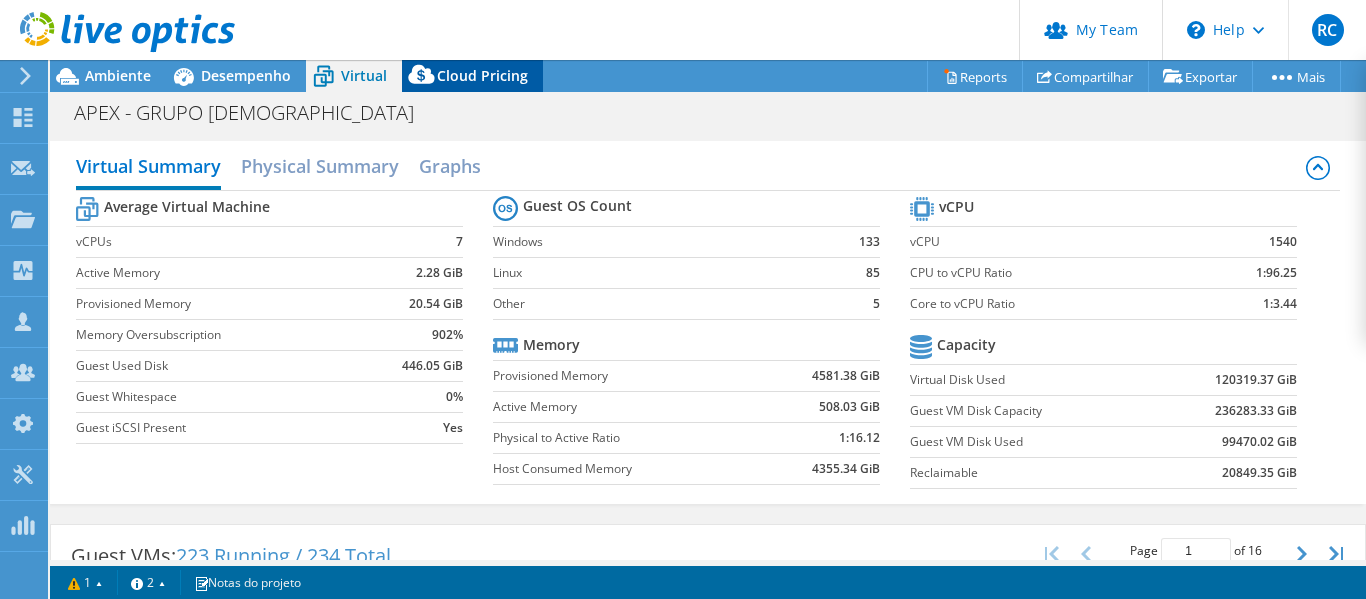 click on "Cloud Pricing" at bounding box center [482, 75] 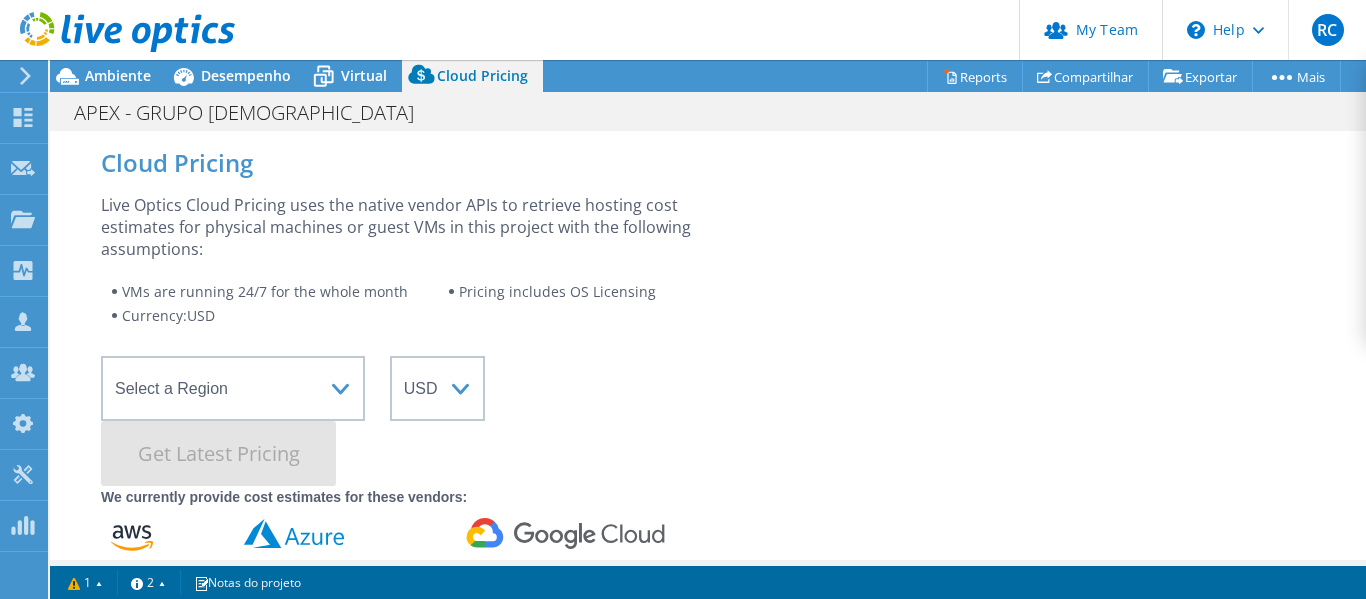 scroll, scrollTop: 979, scrollLeft: 0, axis: vertical 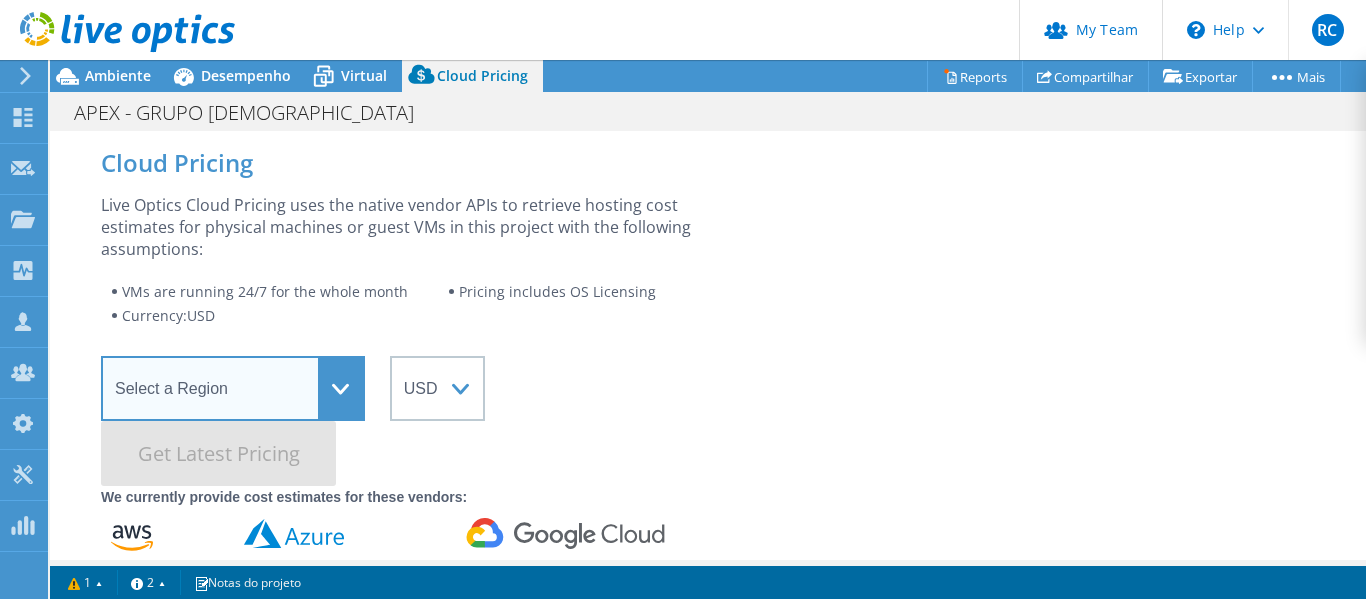 click on "Select a Region [GEOGRAPHIC_DATA] ([GEOGRAPHIC_DATA]) [GEOGRAPHIC_DATA] ([GEOGRAPHIC_DATA]) [GEOGRAPHIC_DATA] ([GEOGRAPHIC_DATA]) [GEOGRAPHIC_DATA] ([GEOGRAPHIC_DATA]) [GEOGRAPHIC_DATA] ([GEOGRAPHIC_DATA]) [GEOGRAPHIC_DATA] [GEOGRAPHIC_DATA] [GEOGRAPHIC_DATA] ([GEOGRAPHIC_DATA]) [GEOGRAPHIC_DATA] ([GEOGRAPHIC_DATA]) [GEOGRAPHIC_DATA] ([GEOGRAPHIC_DATA]) [GEOGRAPHIC_DATA] [GEOGRAPHIC_DATA] ([US_STATE]) [GEOGRAPHIC_DATA] [GEOGRAPHIC_DATA] ([US_STATE])" at bounding box center [233, 388] 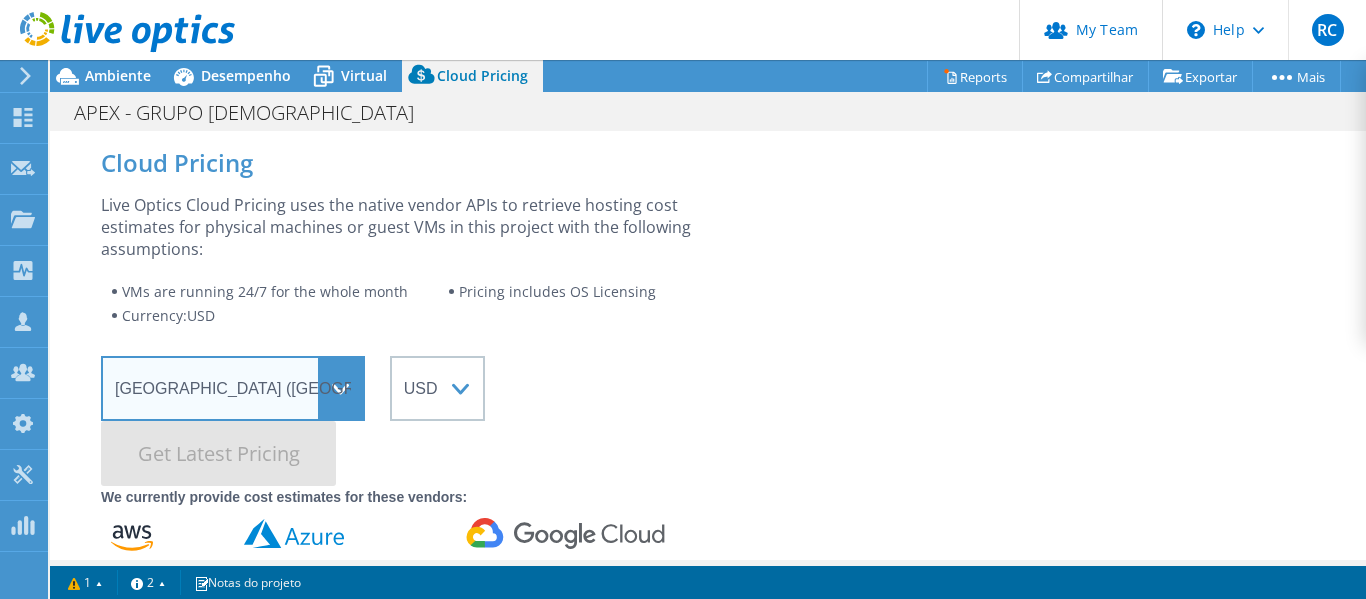 click on "Select a Region [GEOGRAPHIC_DATA] ([GEOGRAPHIC_DATA]) [GEOGRAPHIC_DATA] ([GEOGRAPHIC_DATA]) [GEOGRAPHIC_DATA] ([GEOGRAPHIC_DATA]) [GEOGRAPHIC_DATA] ([GEOGRAPHIC_DATA]) [GEOGRAPHIC_DATA] ([GEOGRAPHIC_DATA]) [GEOGRAPHIC_DATA] [GEOGRAPHIC_DATA] [GEOGRAPHIC_DATA] ([GEOGRAPHIC_DATA]) [GEOGRAPHIC_DATA] ([GEOGRAPHIC_DATA]) [GEOGRAPHIC_DATA] ([GEOGRAPHIC_DATA]) [GEOGRAPHIC_DATA] [GEOGRAPHIC_DATA] ([US_STATE]) [GEOGRAPHIC_DATA] [GEOGRAPHIC_DATA] ([US_STATE])" at bounding box center [233, 388] 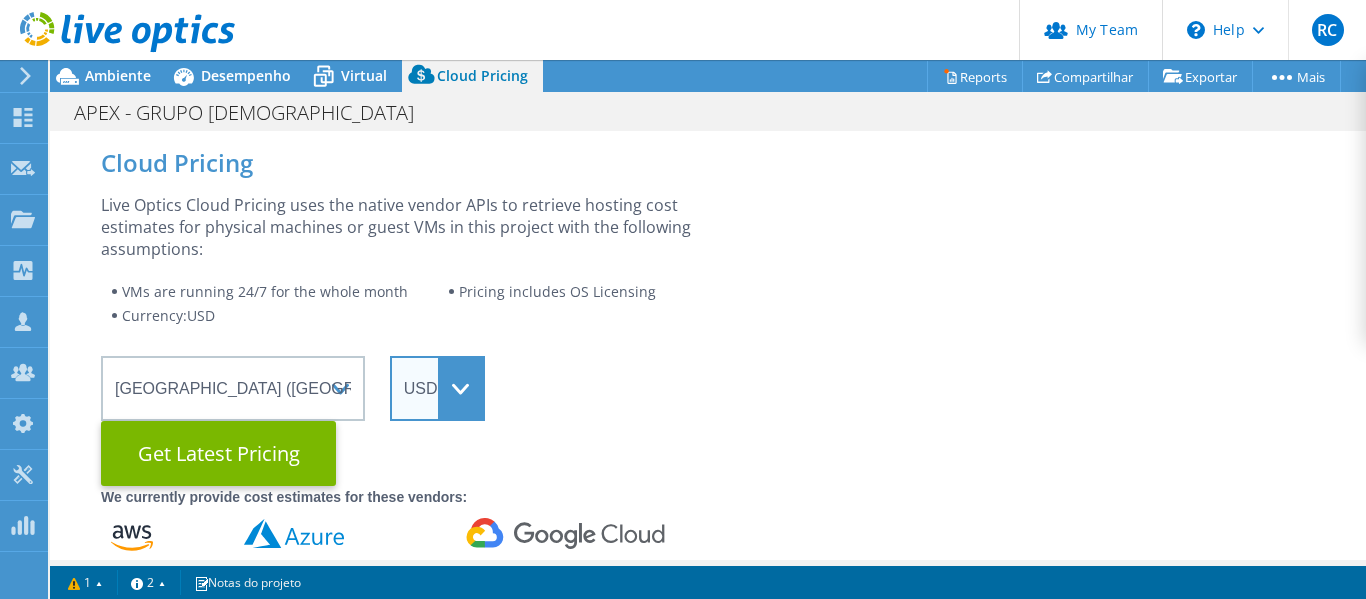 click on "ARS AUD BRL CAD CHF CLP CNY DKK EUR GBP HKD HUF INR JPY MXN MYR NOK NZD PEN SEK SGD THB USD UYU ZAR" at bounding box center [437, 388] 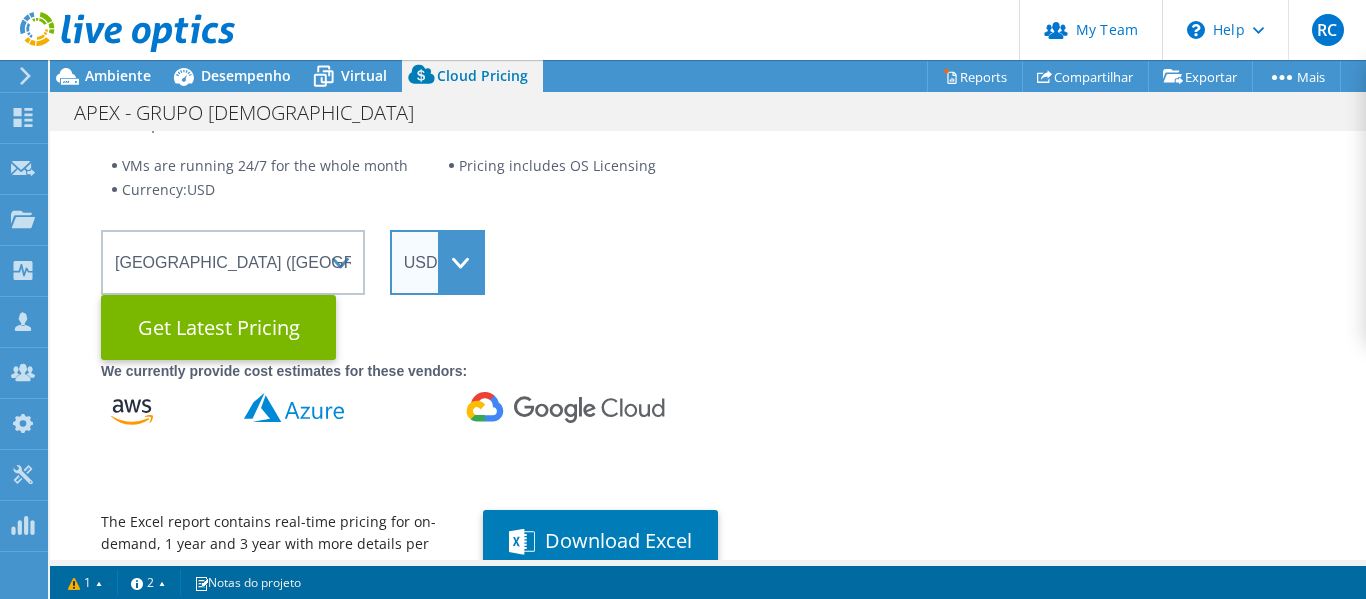 scroll, scrollTop: 264, scrollLeft: 0, axis: vertical 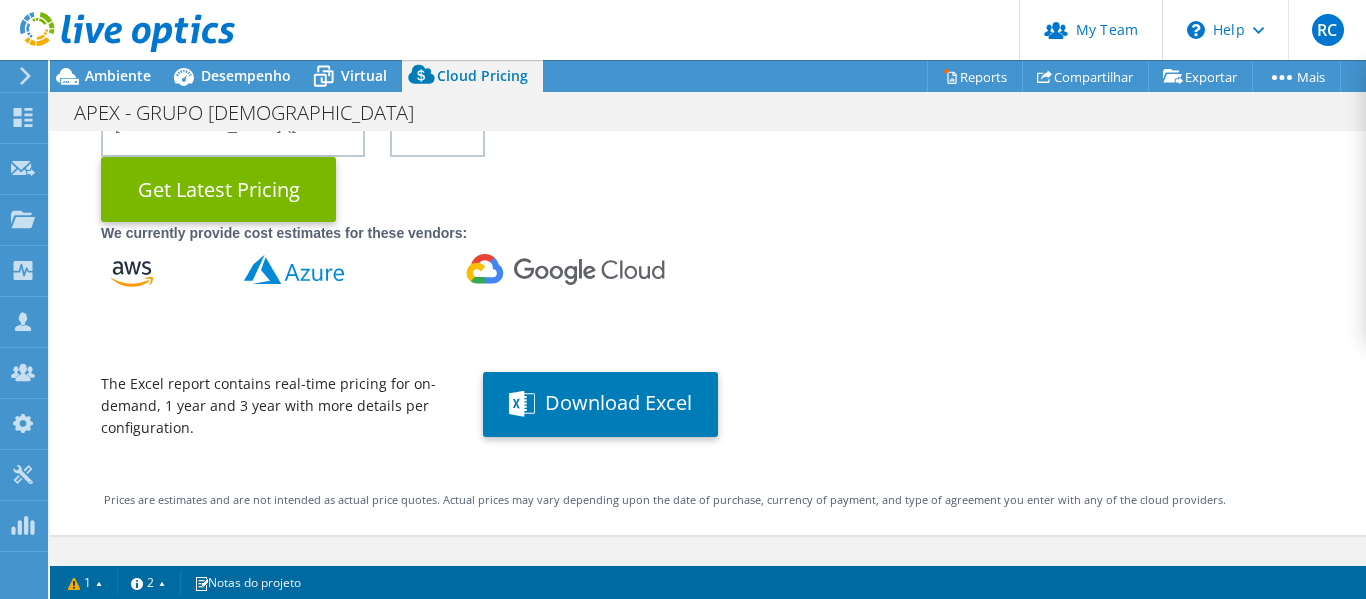 drag, startPoint x: 260, startPoint y: 262, endPoint x: 450, endPoint y: 258, distance: 190.0421 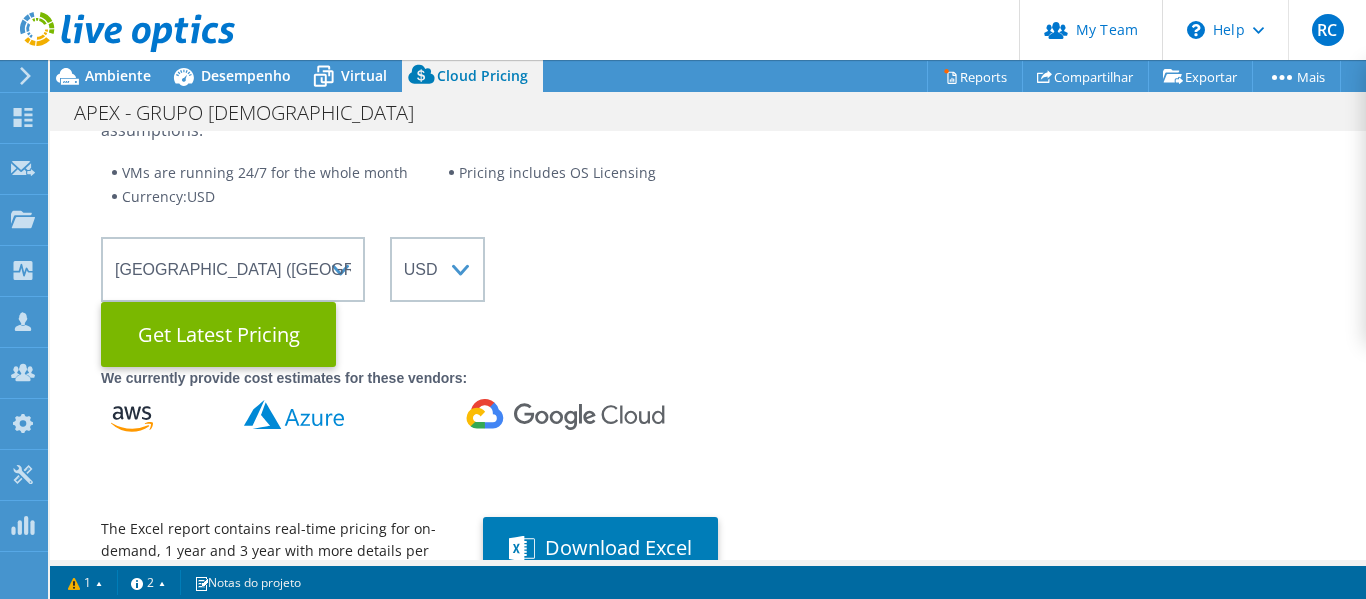 scroll, scrollTop: 0, scrollLeft: 0, axis: both 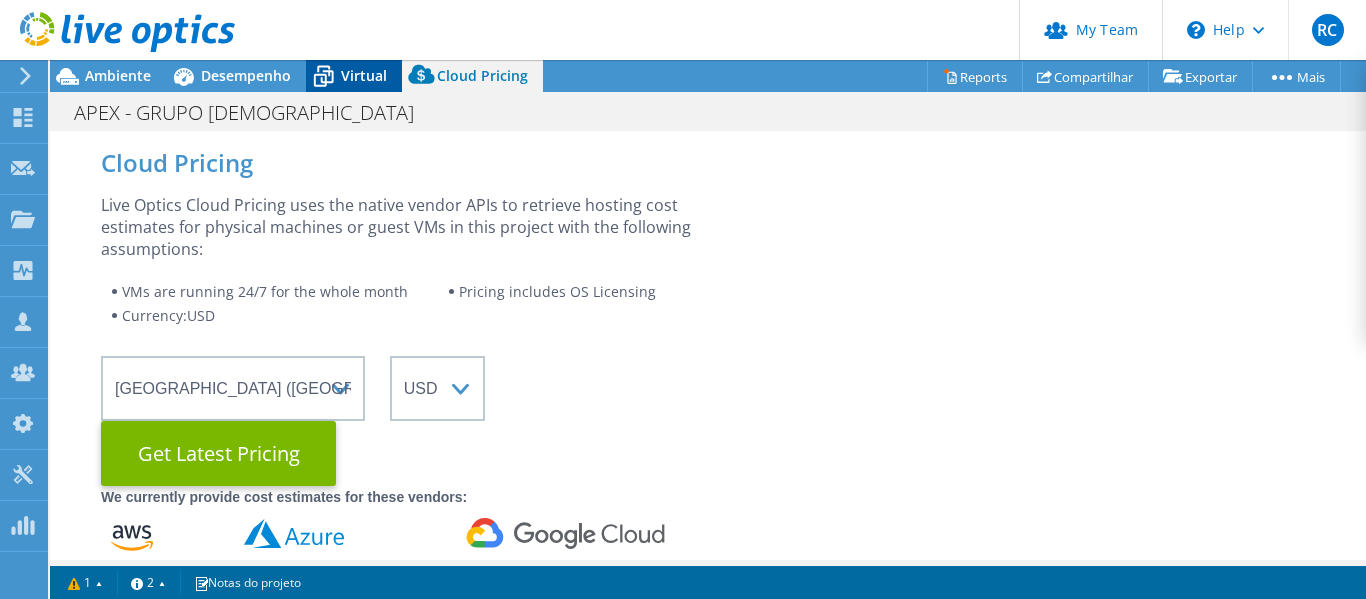 click 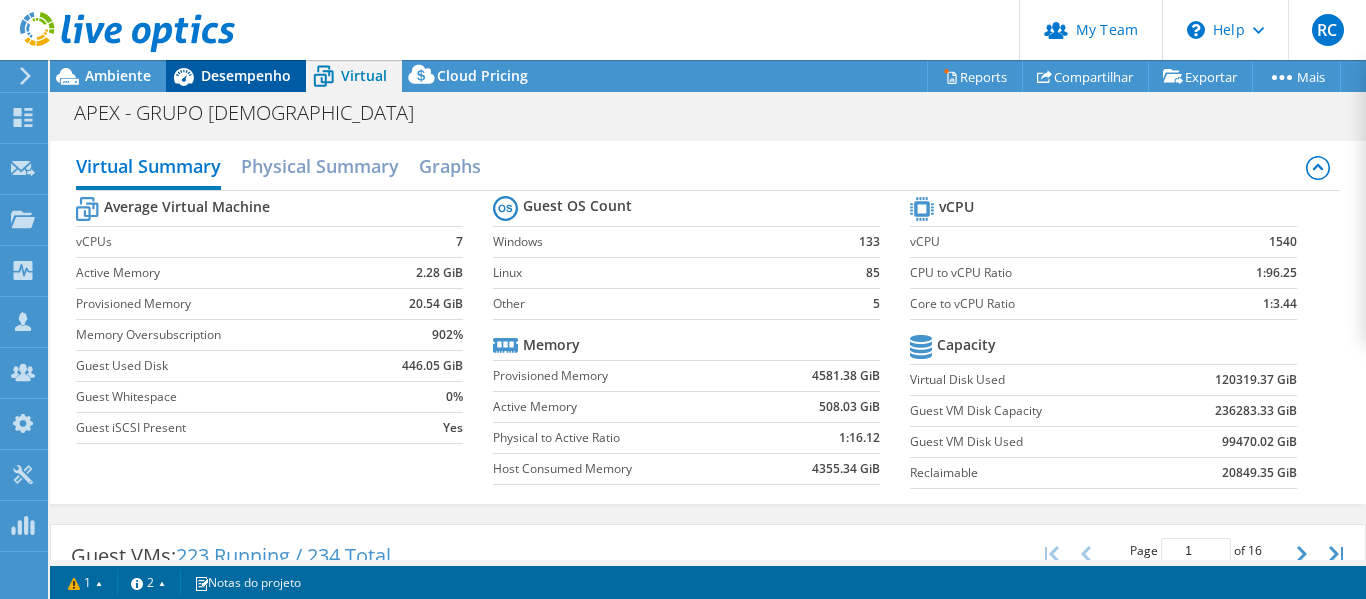 click on "Desempenho" at bounding box center (246, 75) 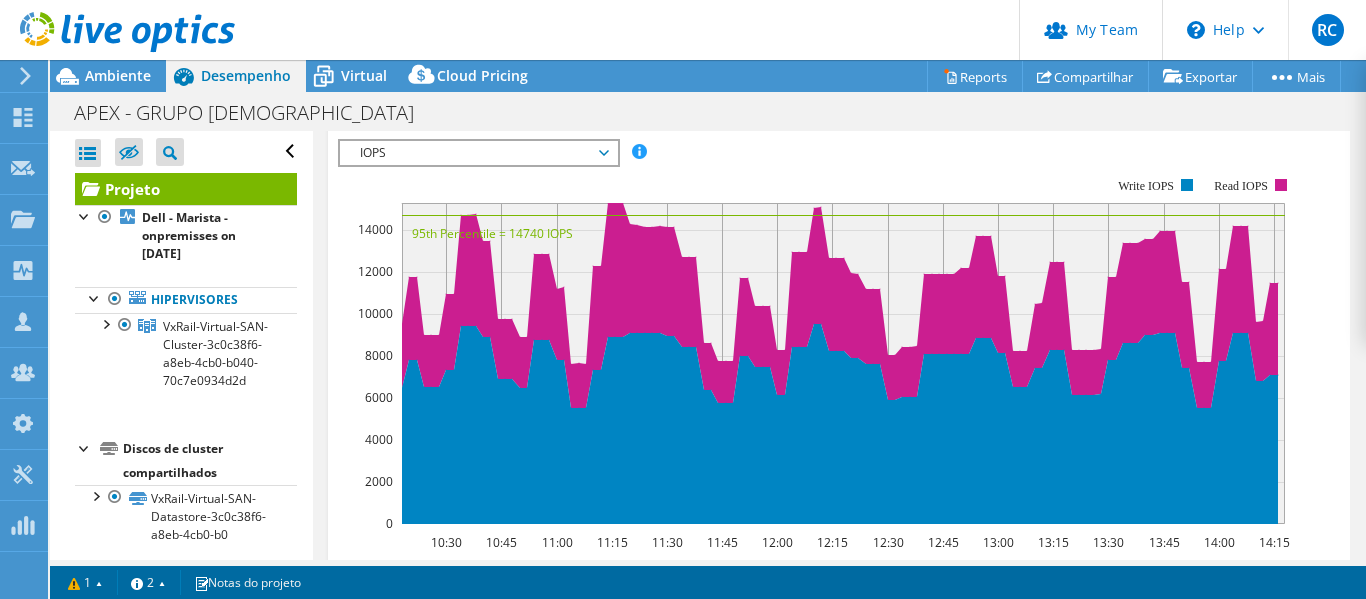 scroll, scrollTop: 0, scrollLeft: 36, axis: horizontal 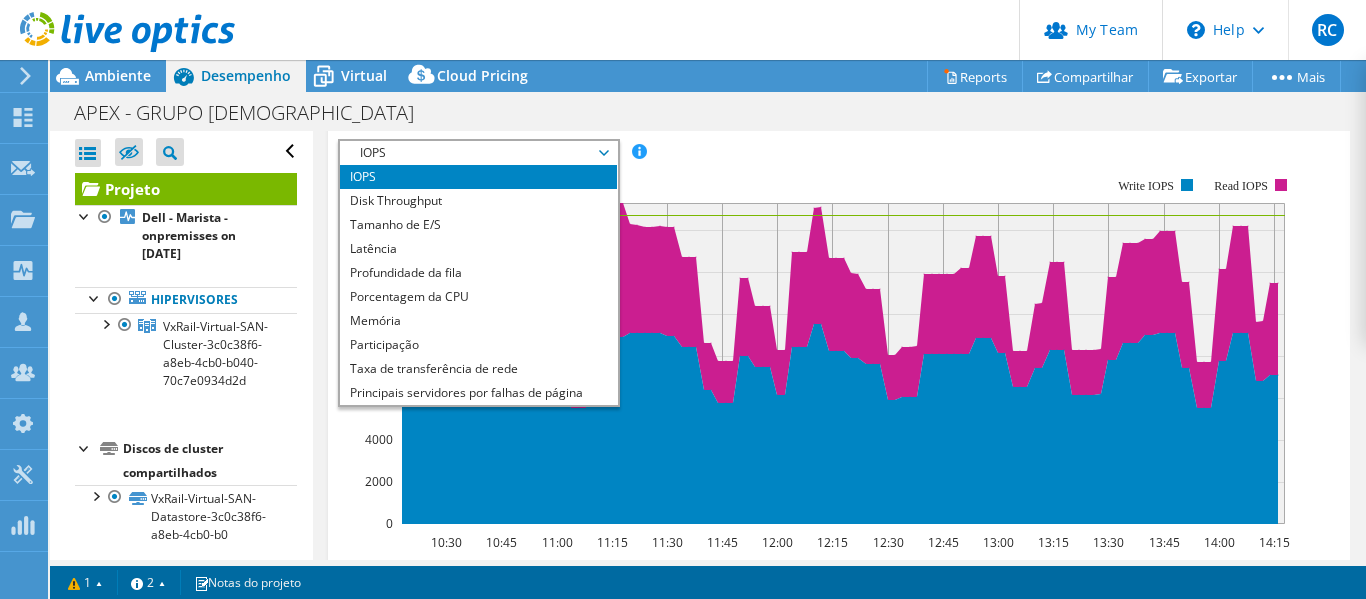 click on "IOPS" at bounding box center [478, 153] 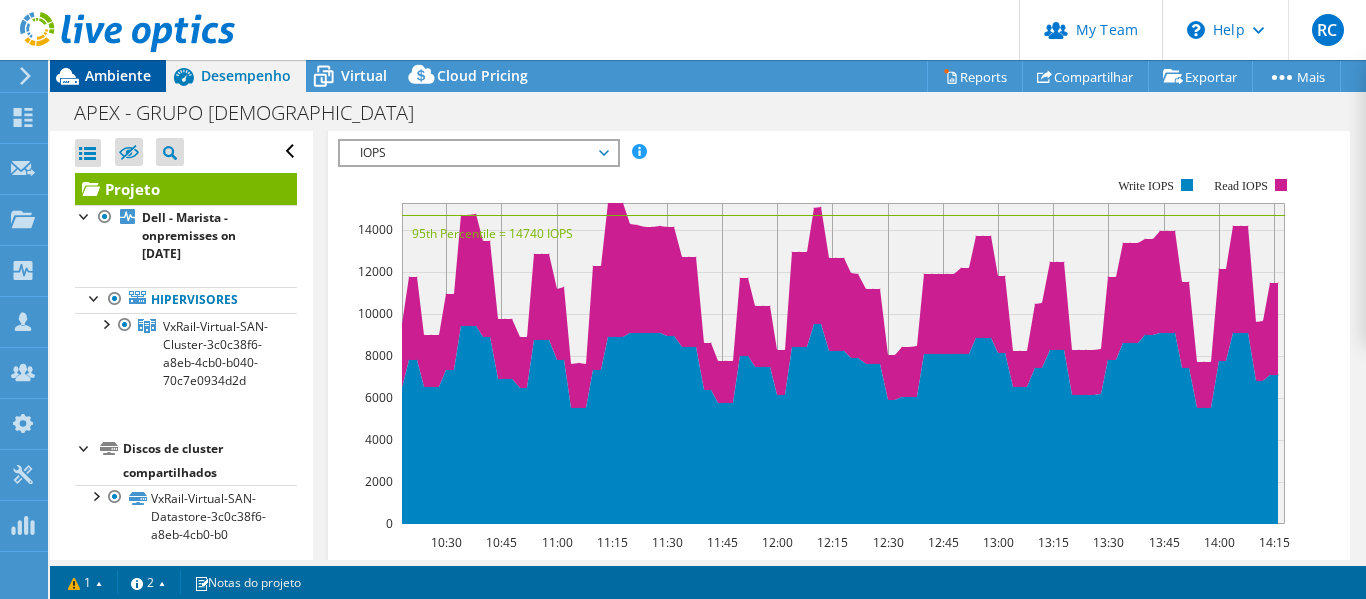 click on "Ambiente" at bounding box center (118, 75) 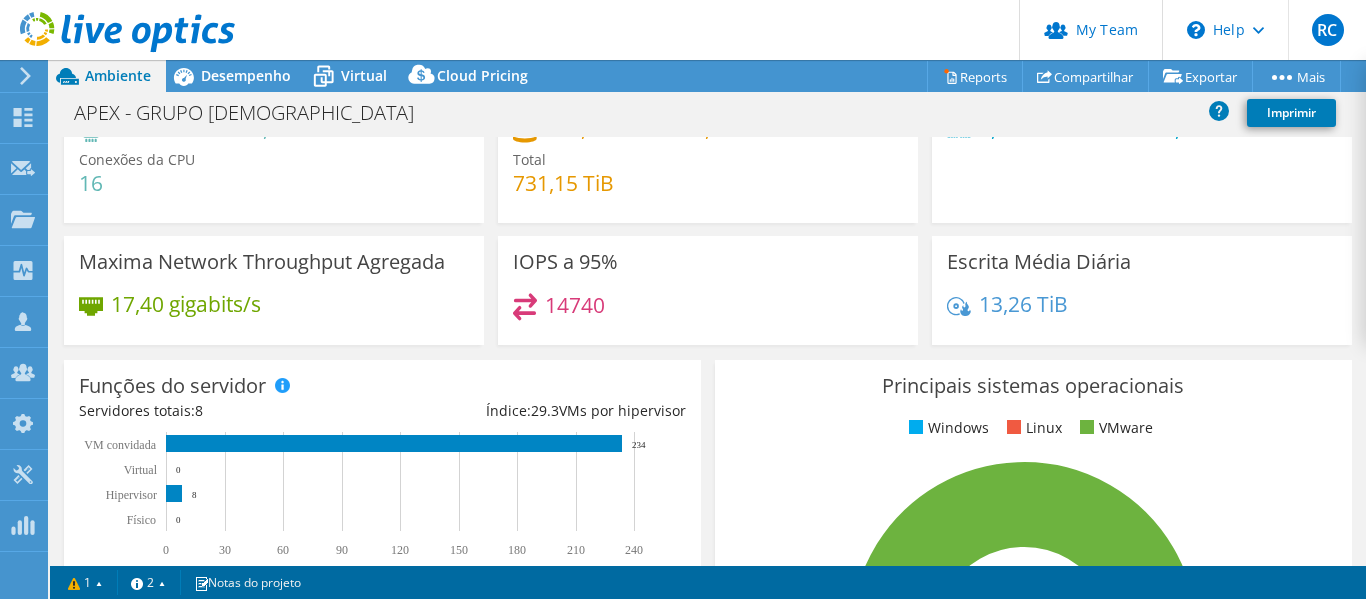 scroll, scrollTop: 0, scrollLeft: 0, axis: both 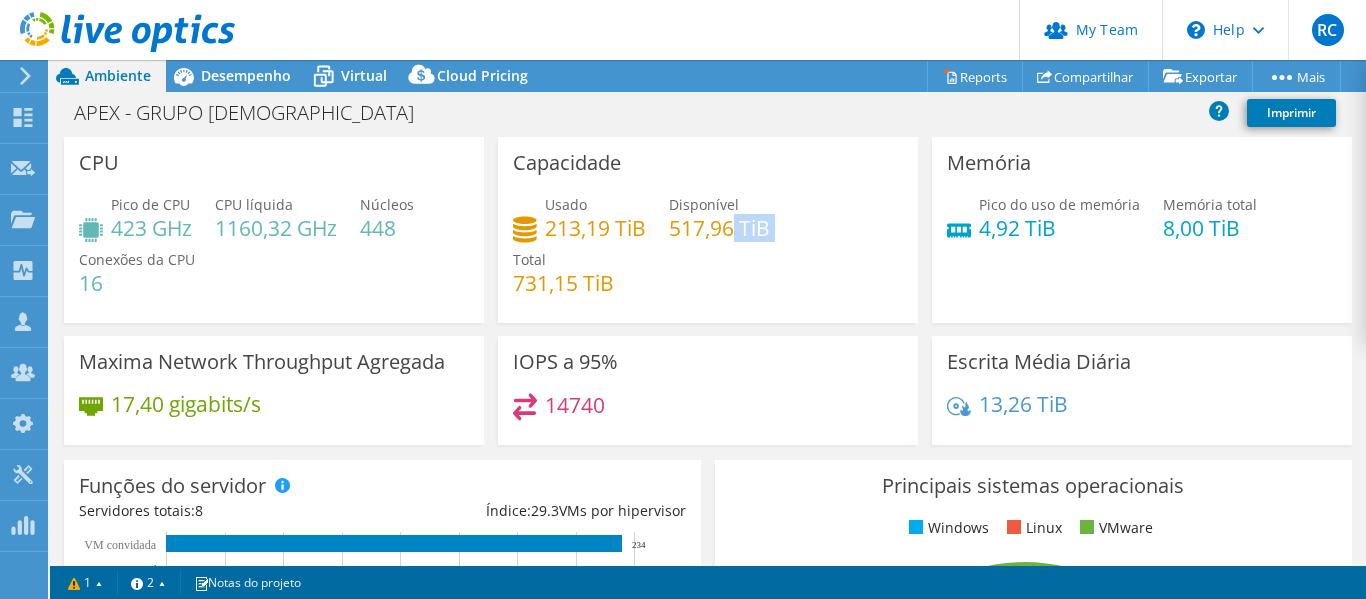 drag, startPoint x: 731, startPoint y: 217, endPoint x: 956, endPoint y: 228, distance: 225.26872 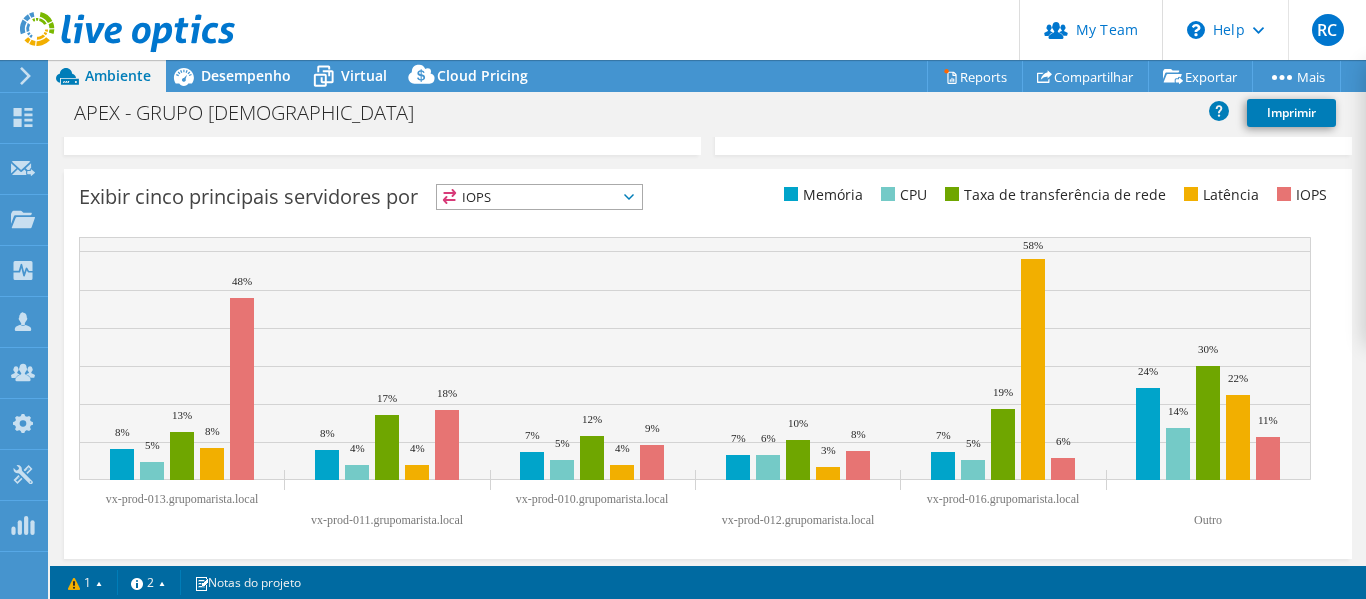 scroll, scrollTop: 791, scrollLeft: 0, axis: vertical 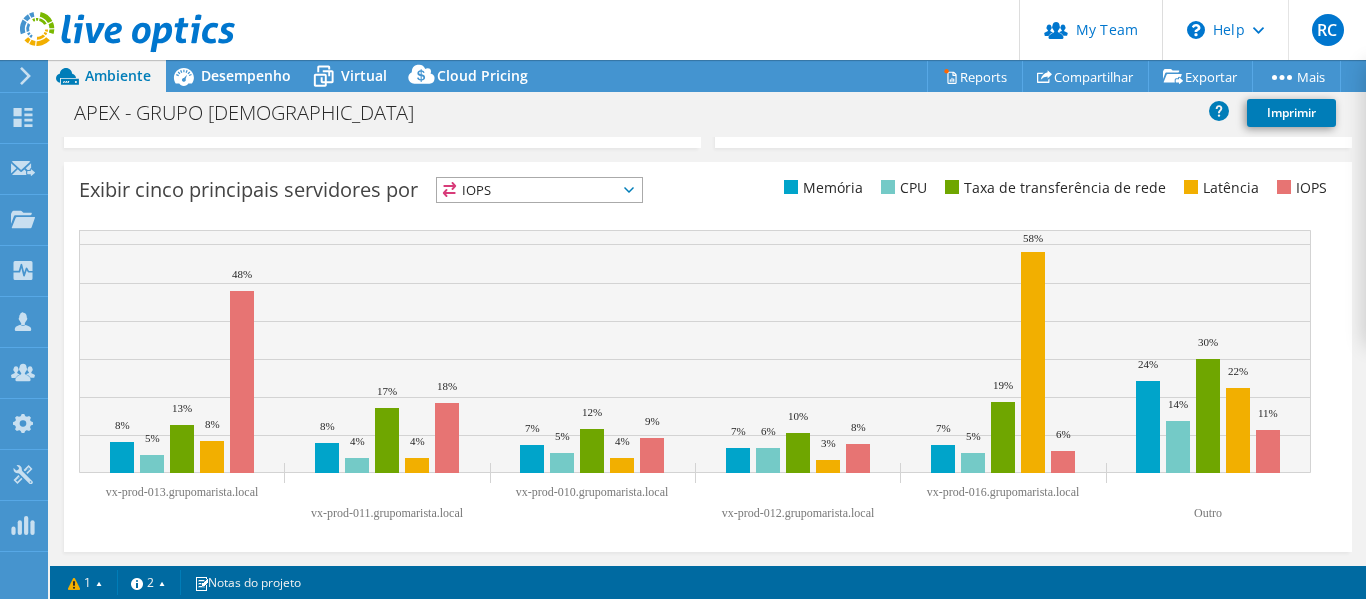 click on "IOPS" at bounding box center (539, 190) 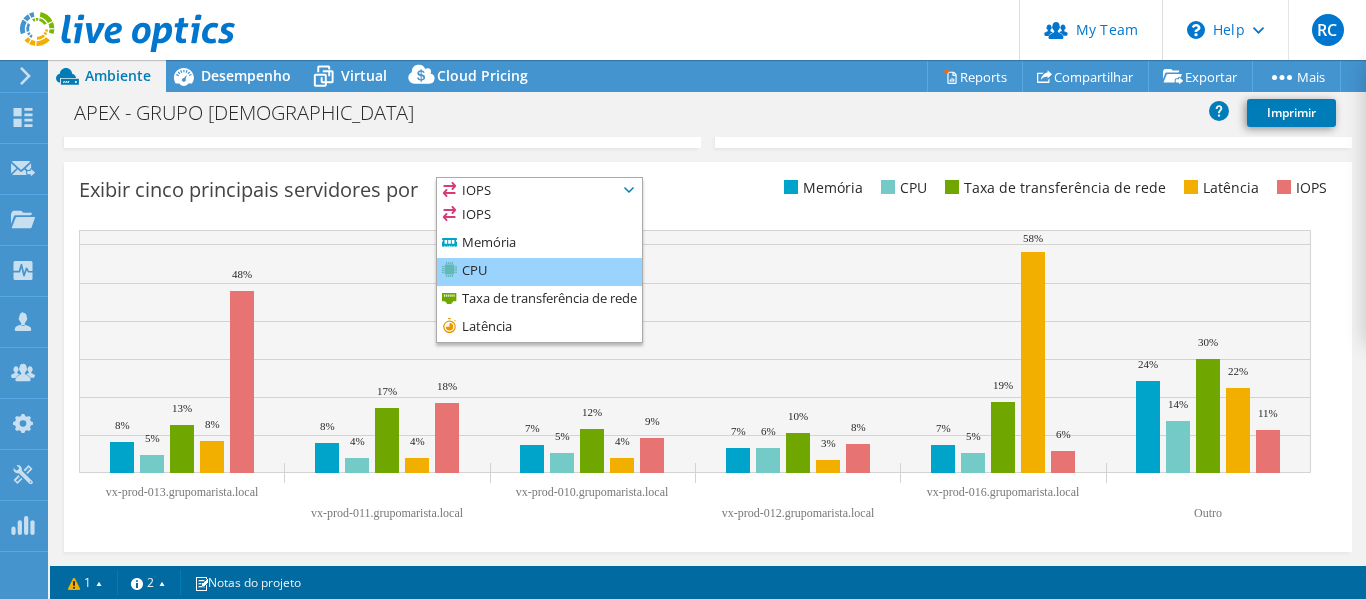click on "CPU" at bounding box center [539, 272] 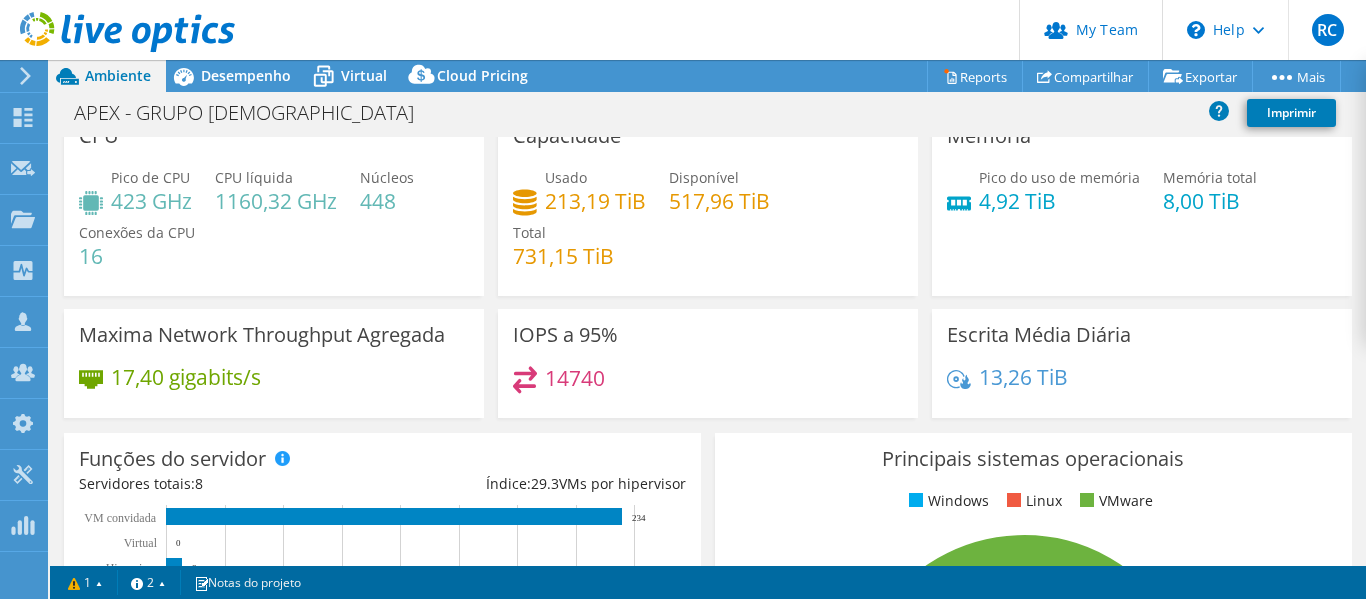 scroll, scrollTop: 0, scrollLeft: 0, axis: both 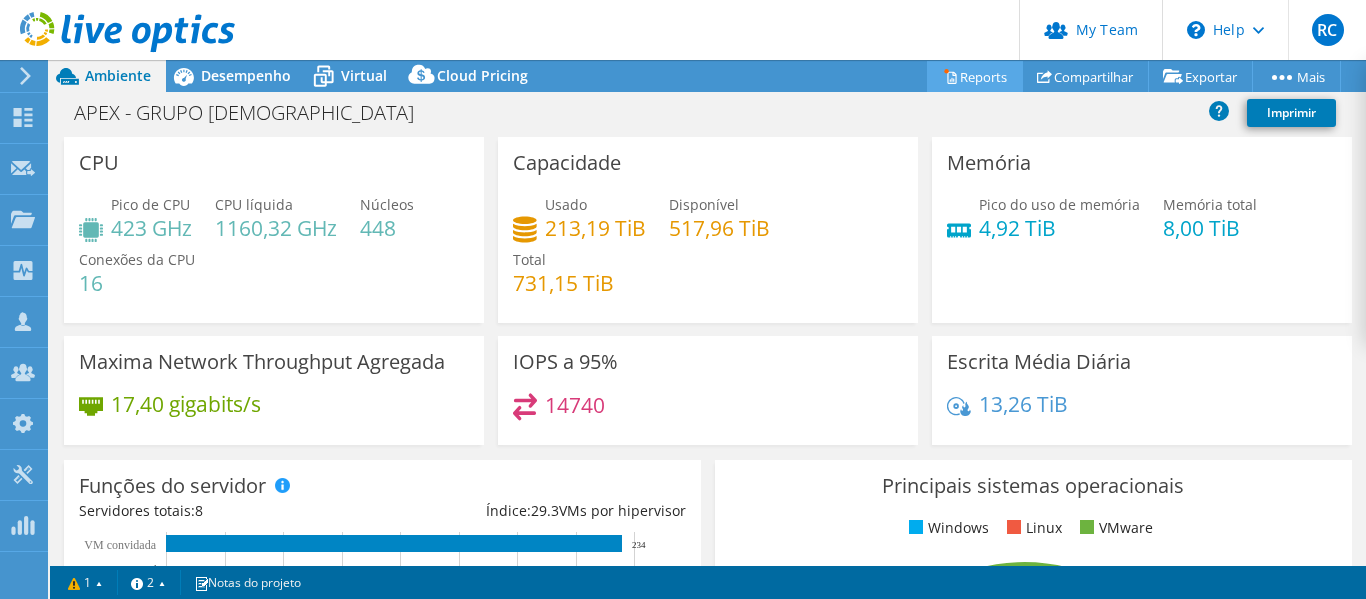 click 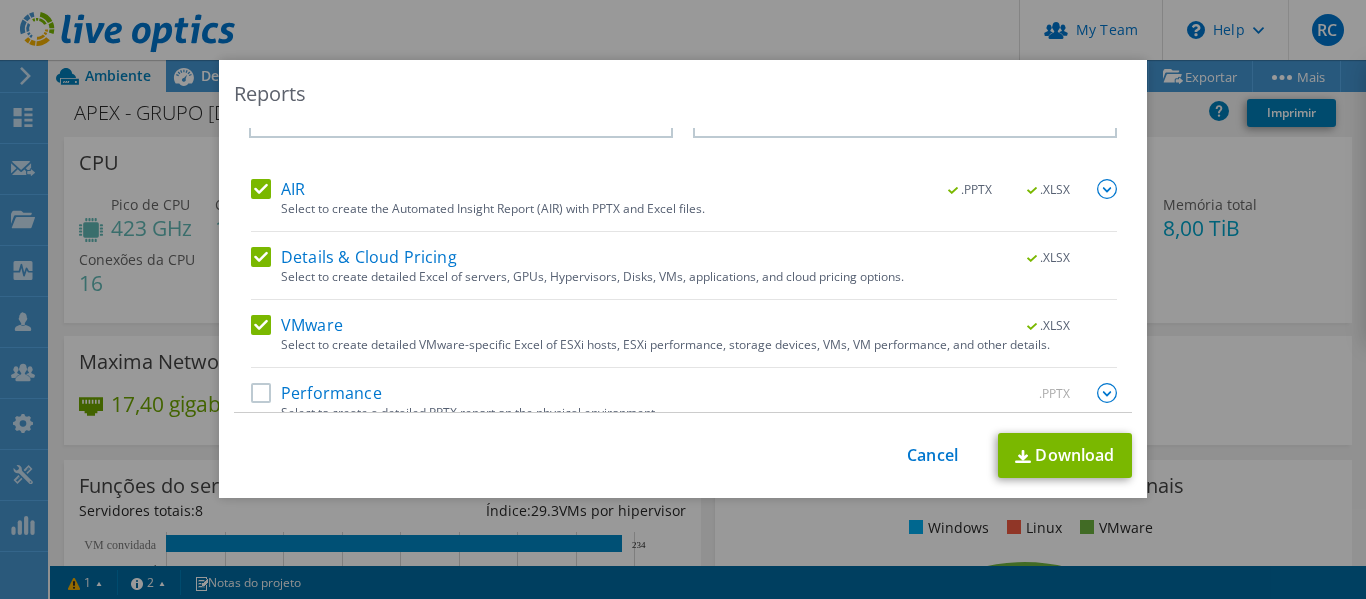 scroll, scrollTop: 82, scrollLeft: 0, axis: vertical 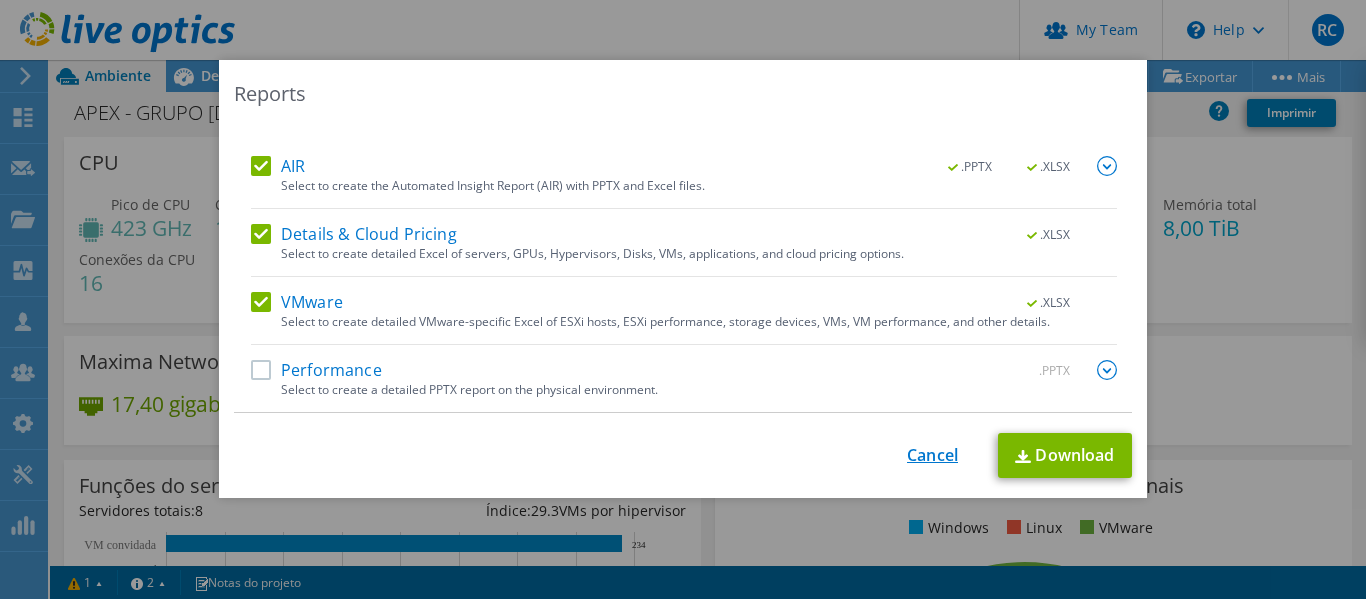 click on "Cancel" at bounding box center (932, 455) 